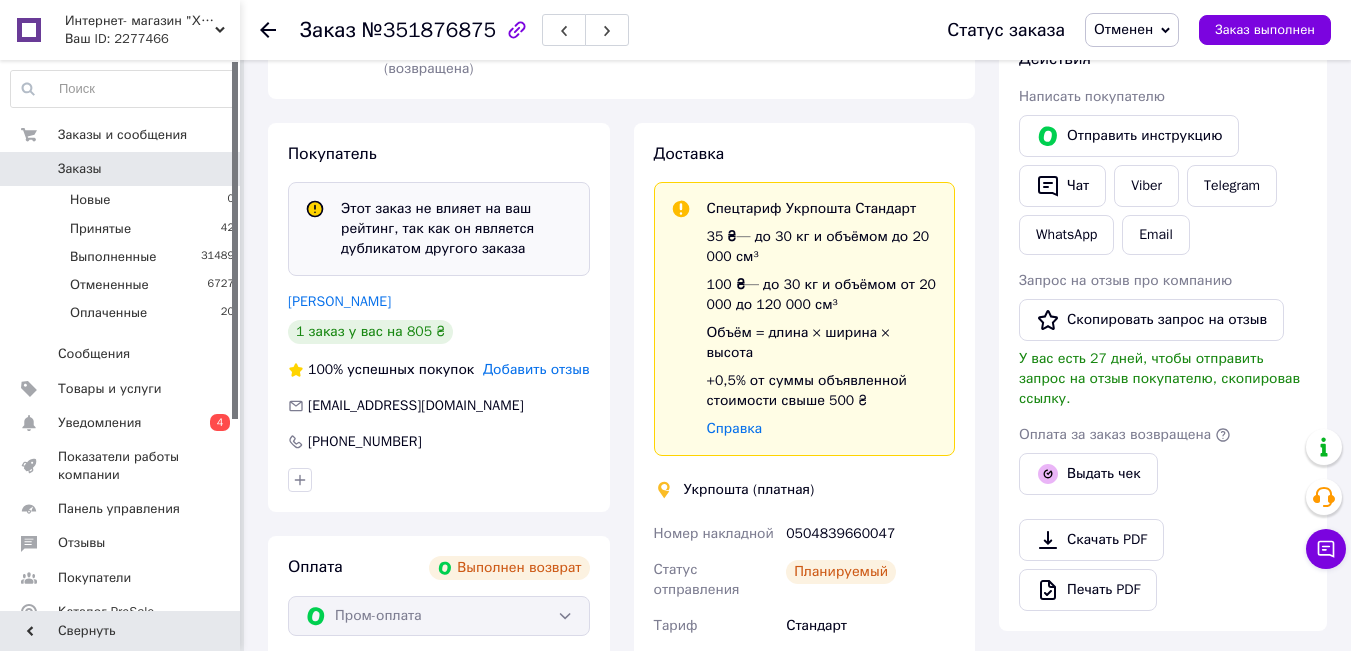 scroll, scrollTop: 200, scrollLeft: 0, axis: vertical 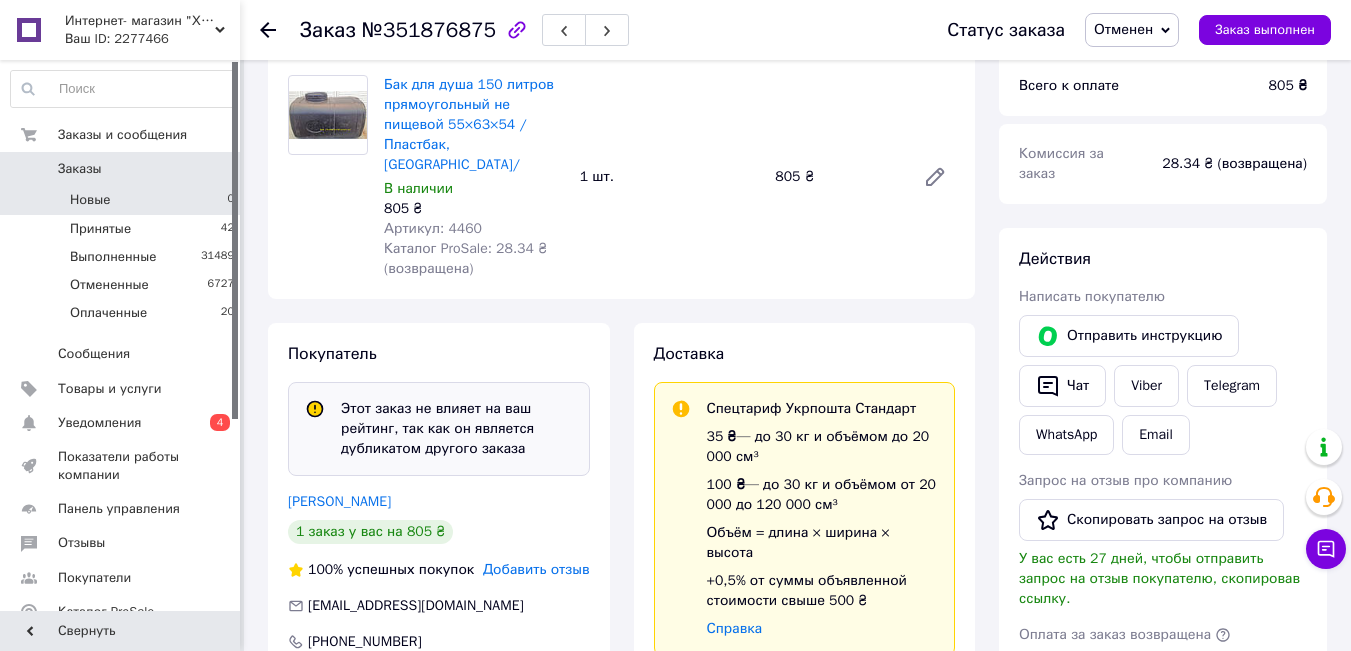 click on "Новые" at bounding box center [90, 200] 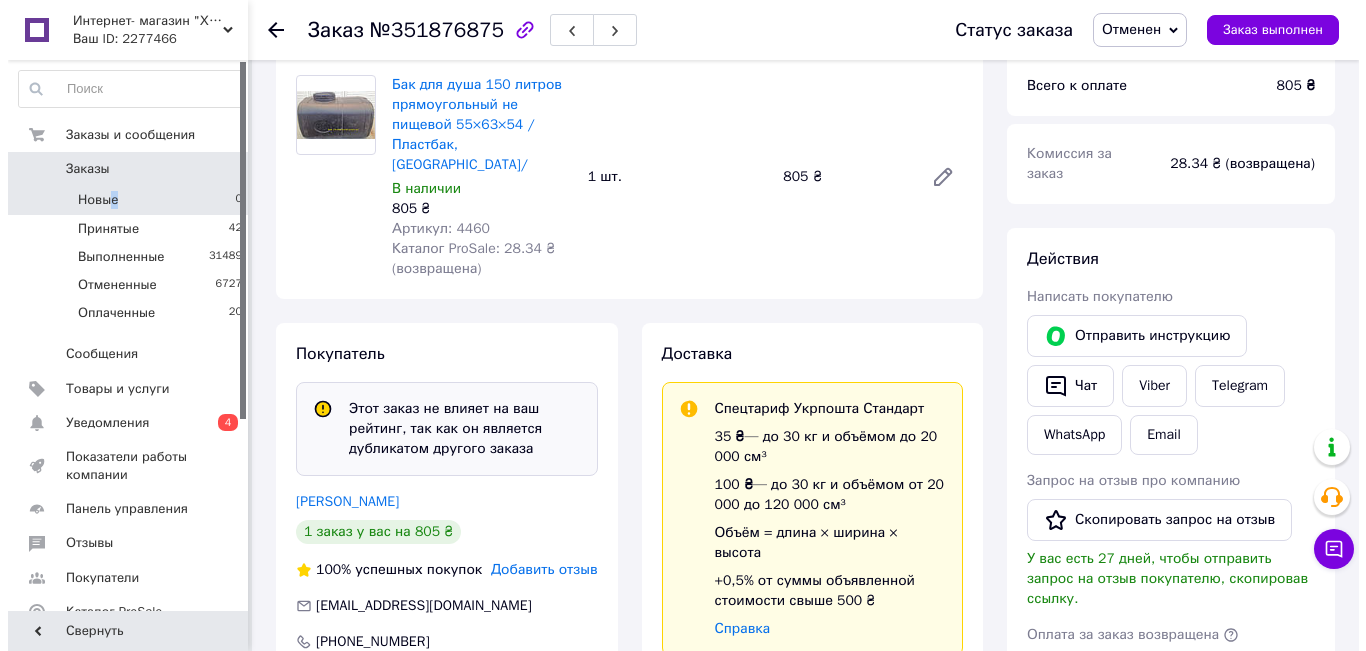 scroll, scrollTop: 0, scrollLeft: 0, axis: both 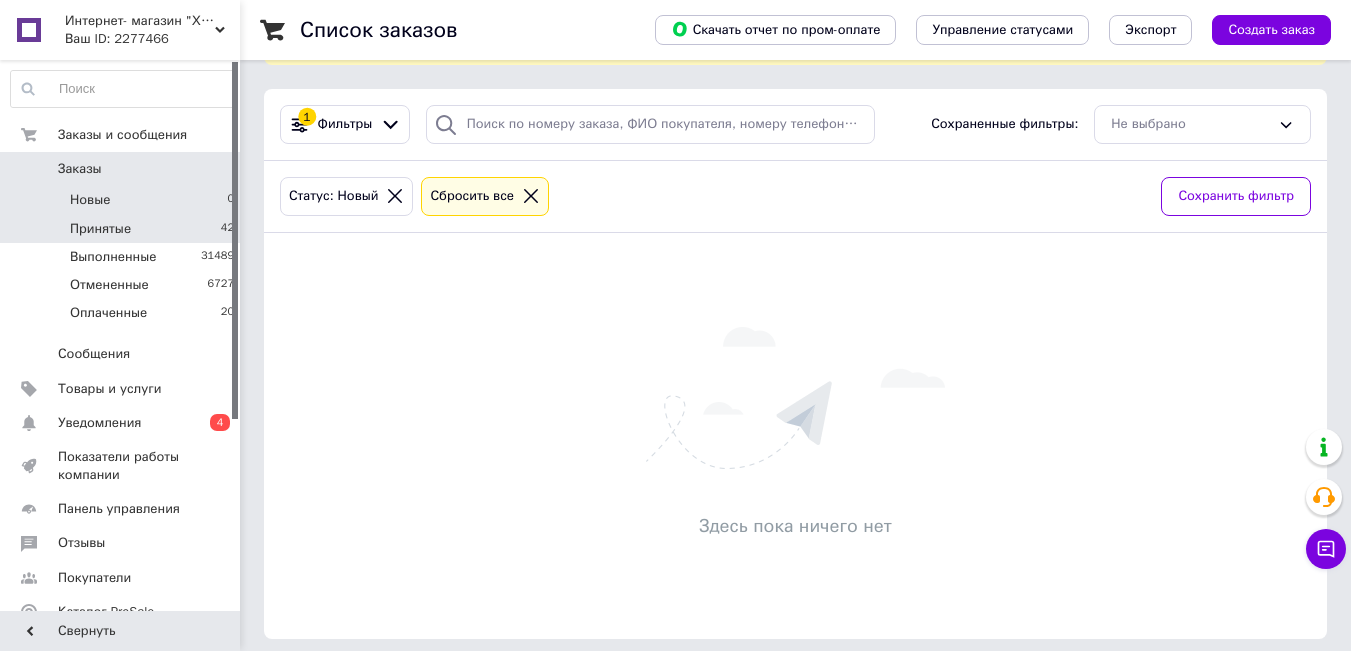 click on "Принятые 42" at bounding box center [123, 229] 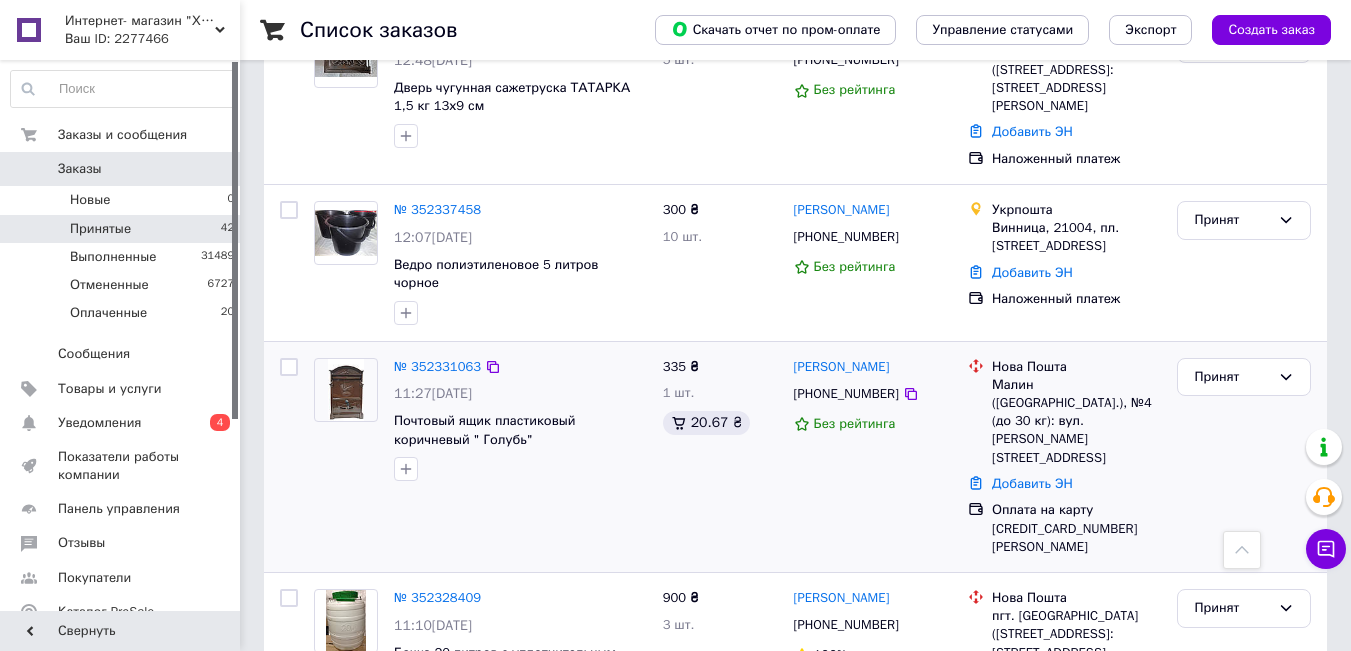 scroll, scrollTop: 1400, scrollLeft: 0, axis: vertical 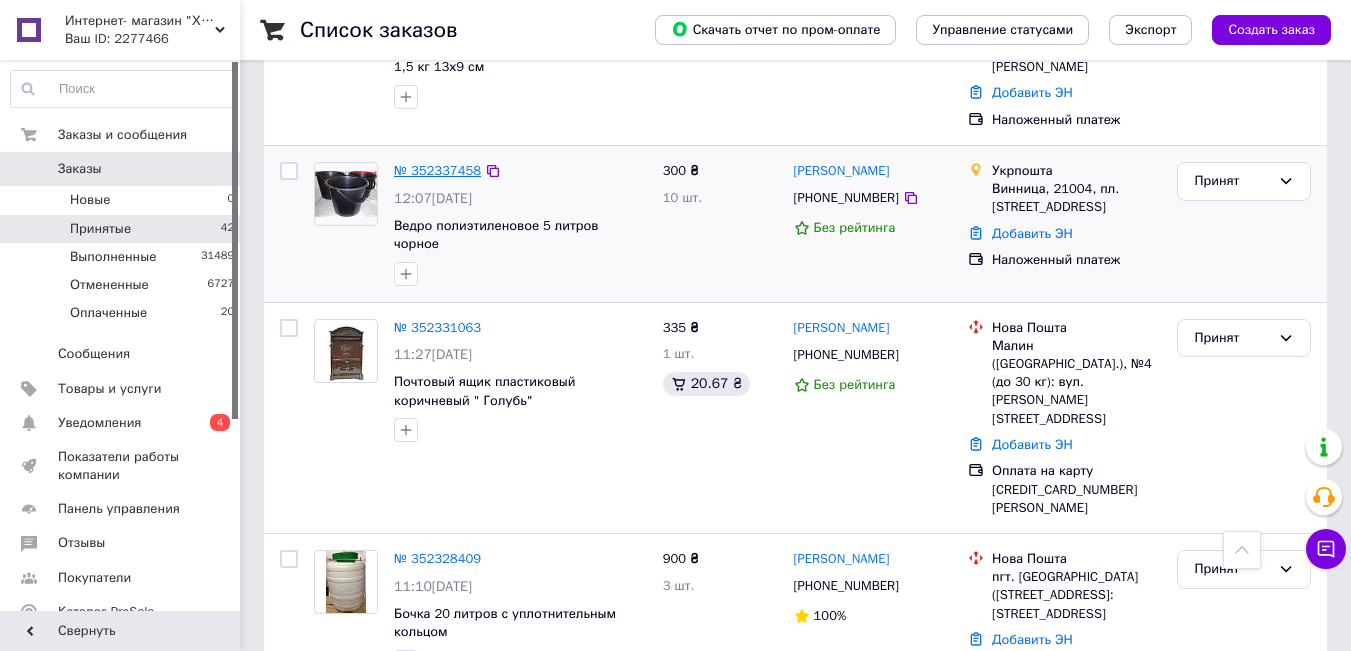click on "№ 352337458" at bounding box center (437, 170) 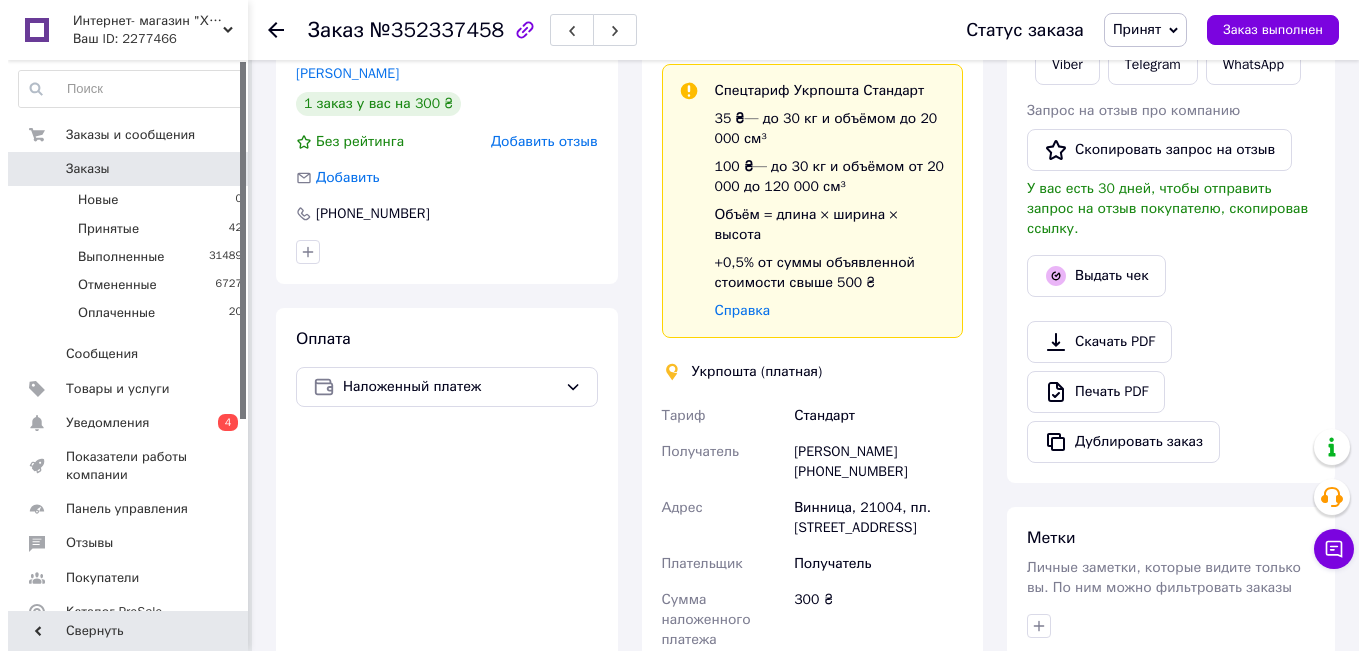 scroll, scrollTop: 241, scrollLeft: 0, axis: vertical 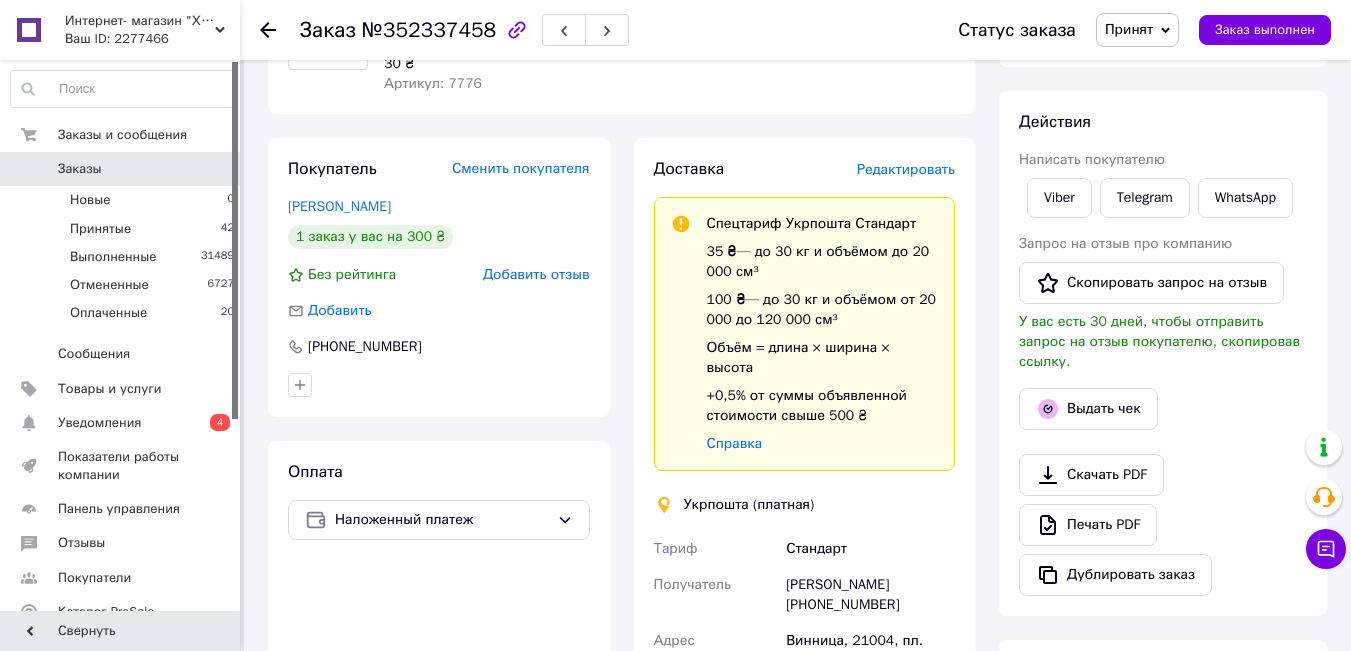 click on "Редактировать" at bounding box center [906, 169] 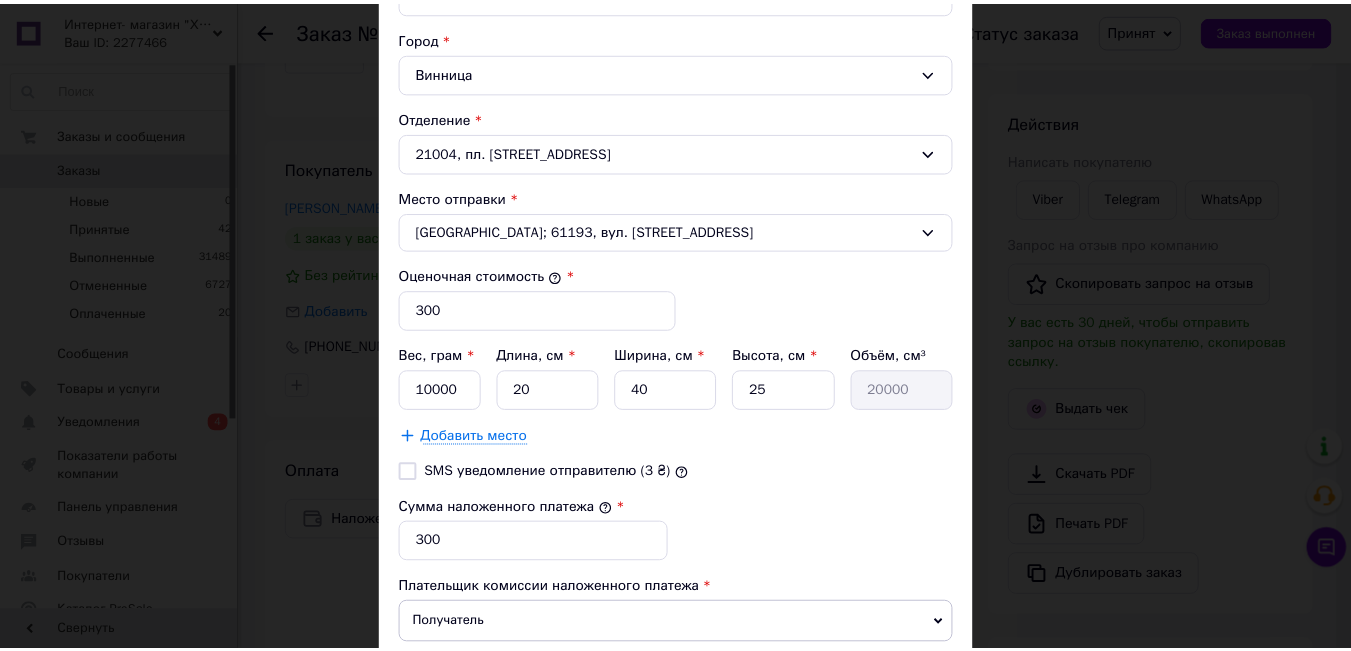 scroll, scrollTop: 700, scrollLeft: 0, axis: vertical 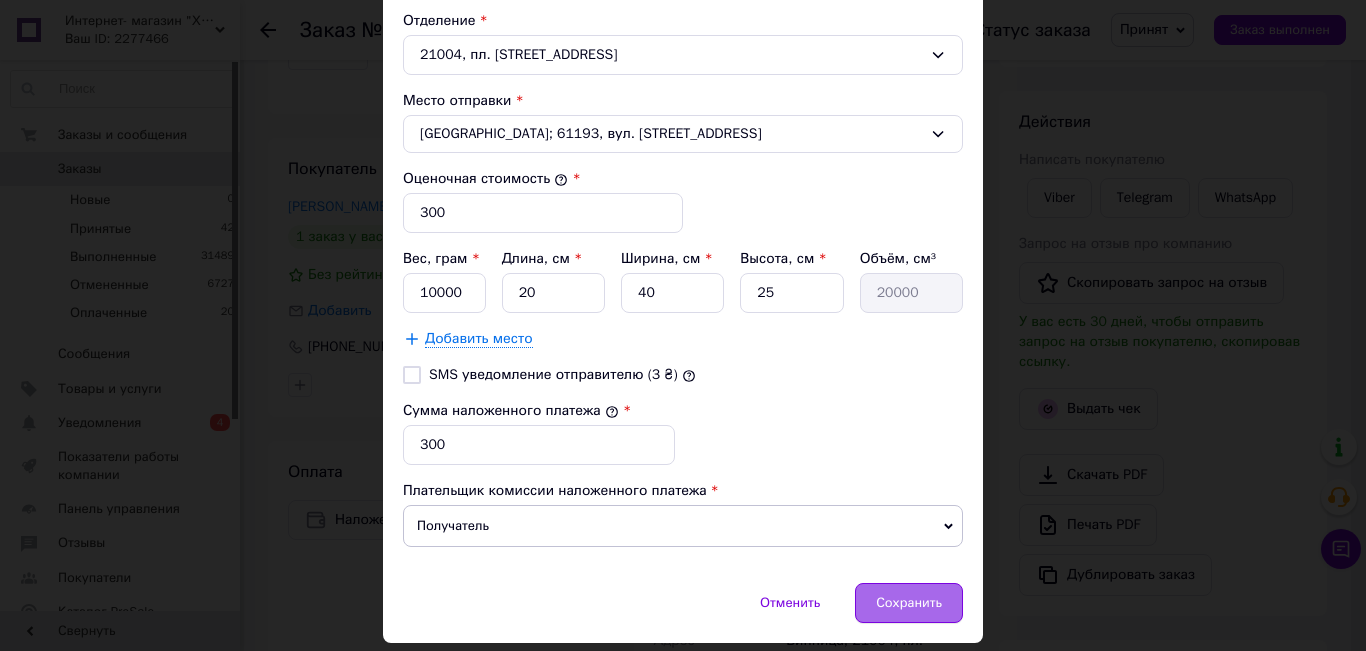 click on "Сохранить" at bounding box center (909, 603) 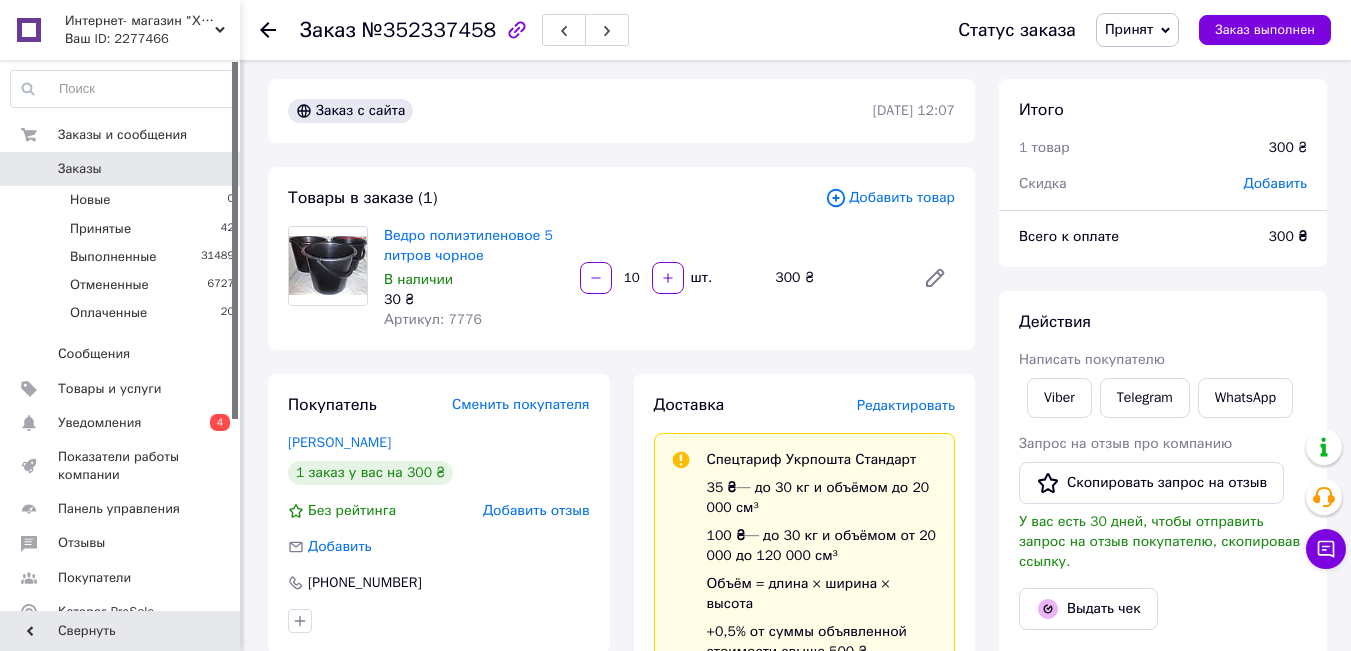 scroll, scrollTop: 0, scrollLeft: 0, axis: both 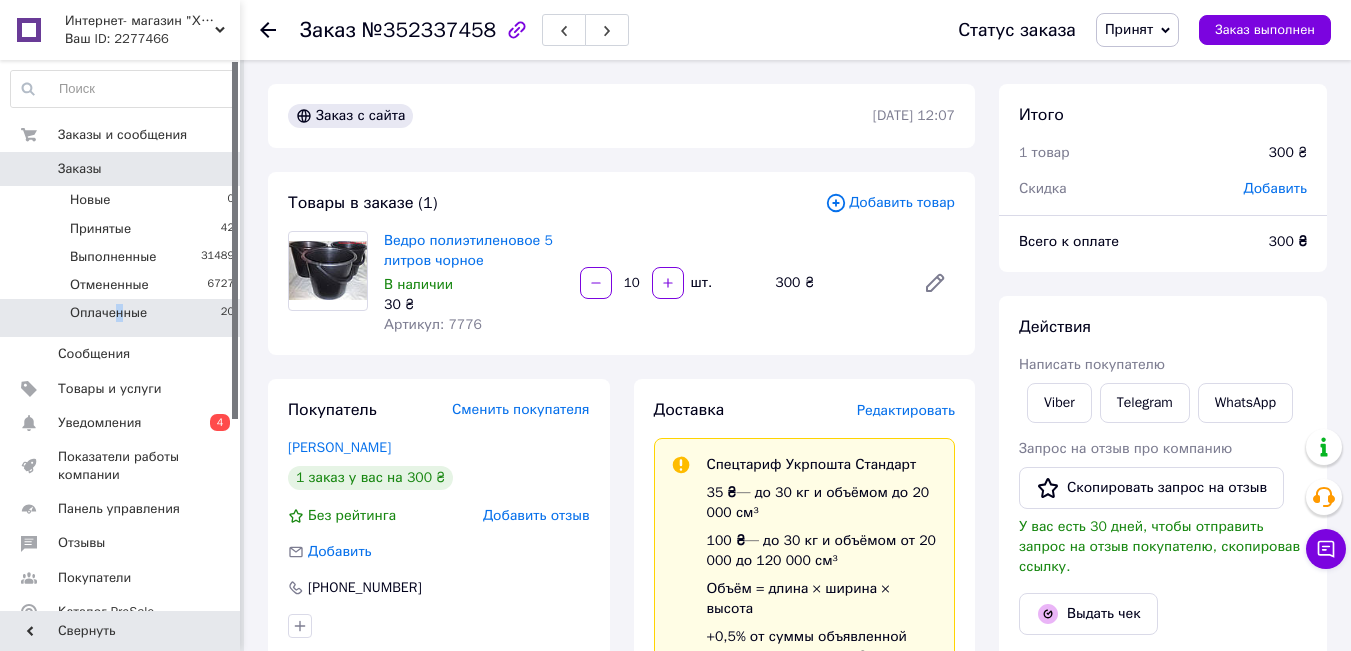 click on "Оплаченные" at bounding box center (108, 313) 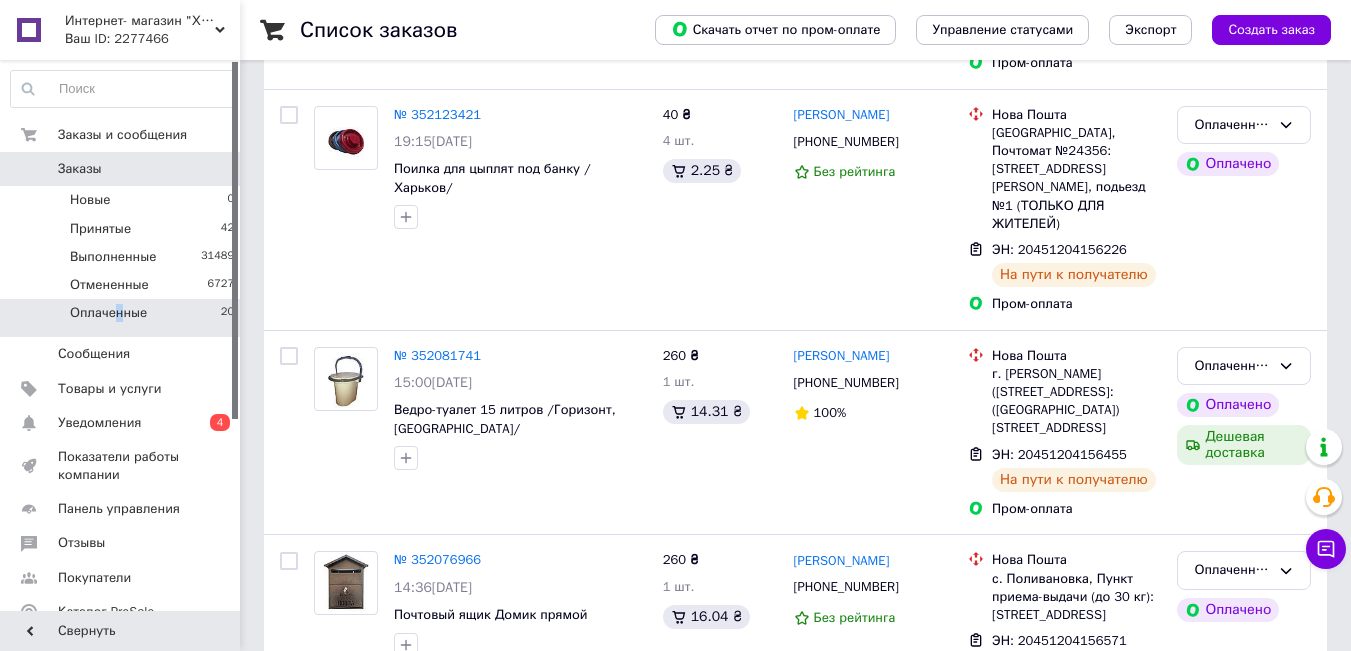 scroll, scrollTop: 4099, scrollLeft: 0, axis: vertical 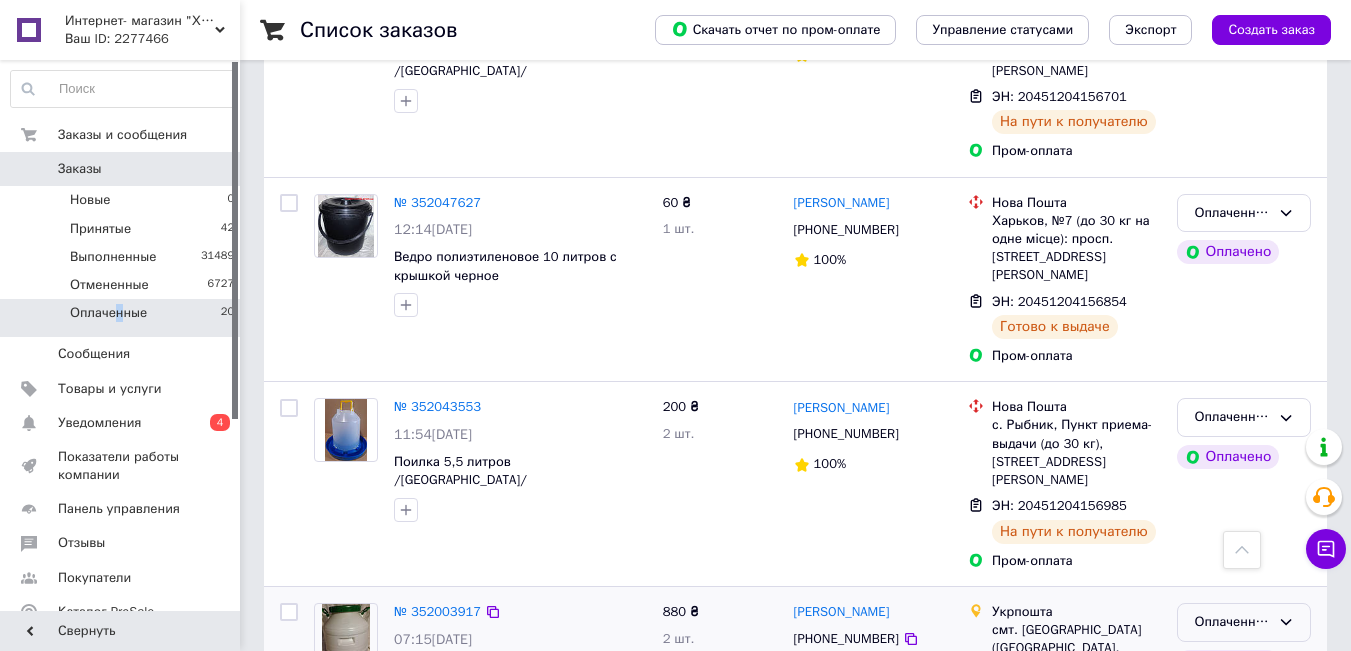 click on "Оплаченный" at bounding box center [1244, 622] 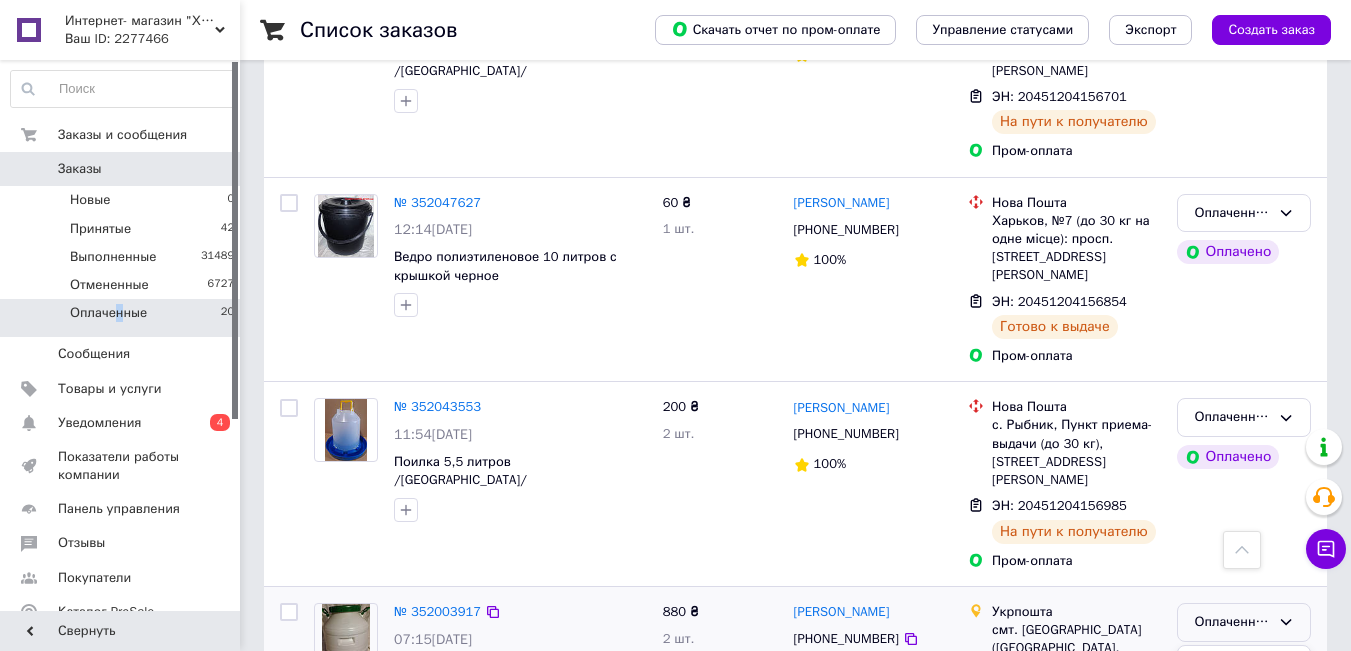 drag, startPoint x: 1252, startPoint y: 514, endPoint x: 1259, endPoint y: 472, distance: 42.579338 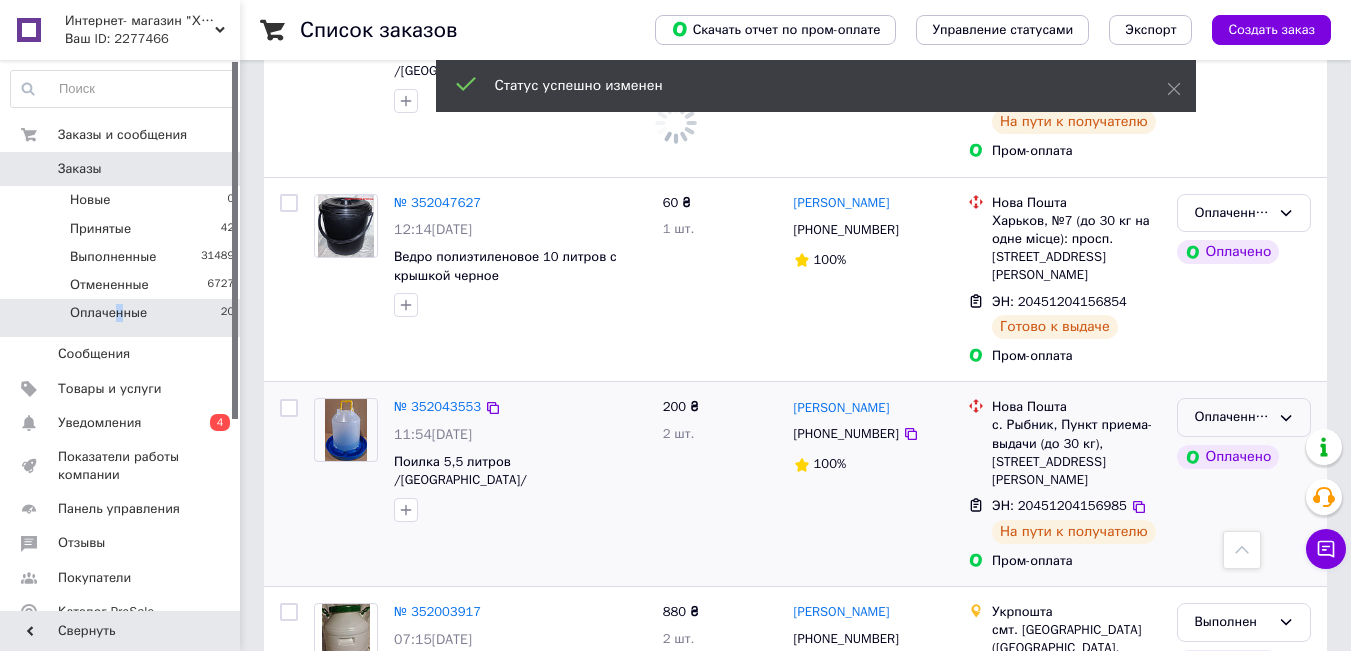 click on "Оплаченный" at bounding box center (1244, 417) 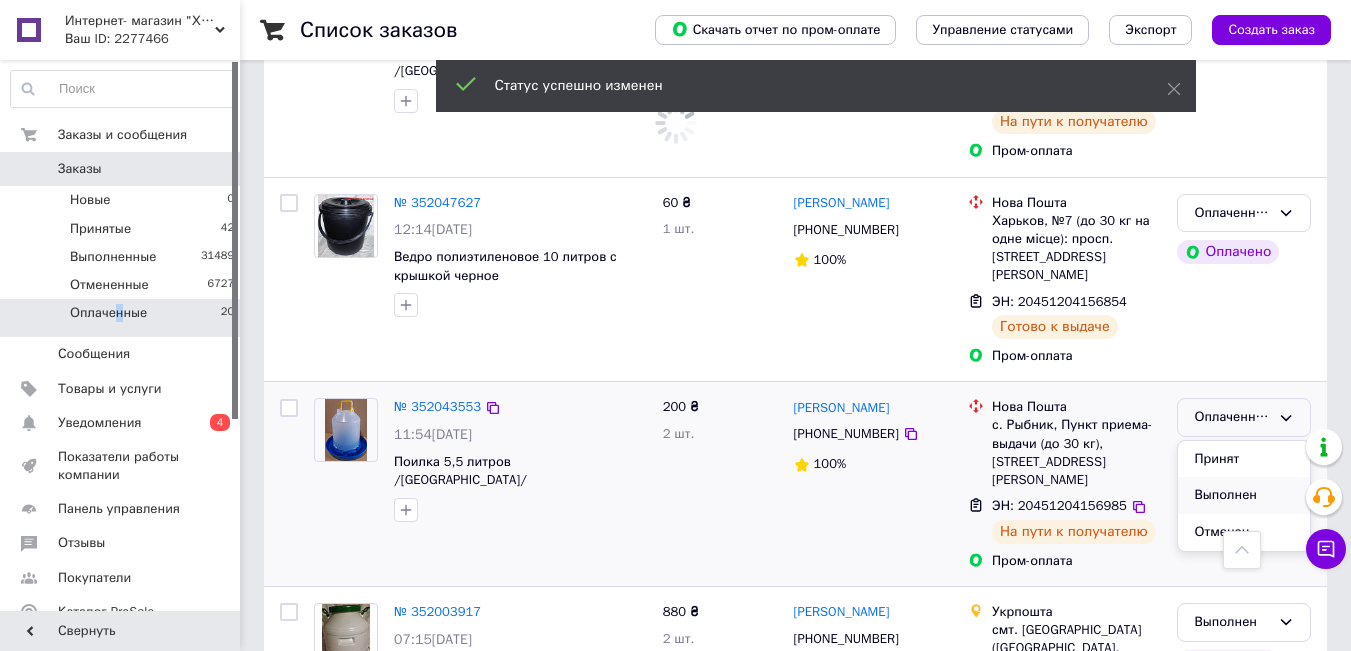 drag, startPoint x: 1271, startPoint y: 323, endPoint x: 1280, endPoint y: 328, distance: 10.29563 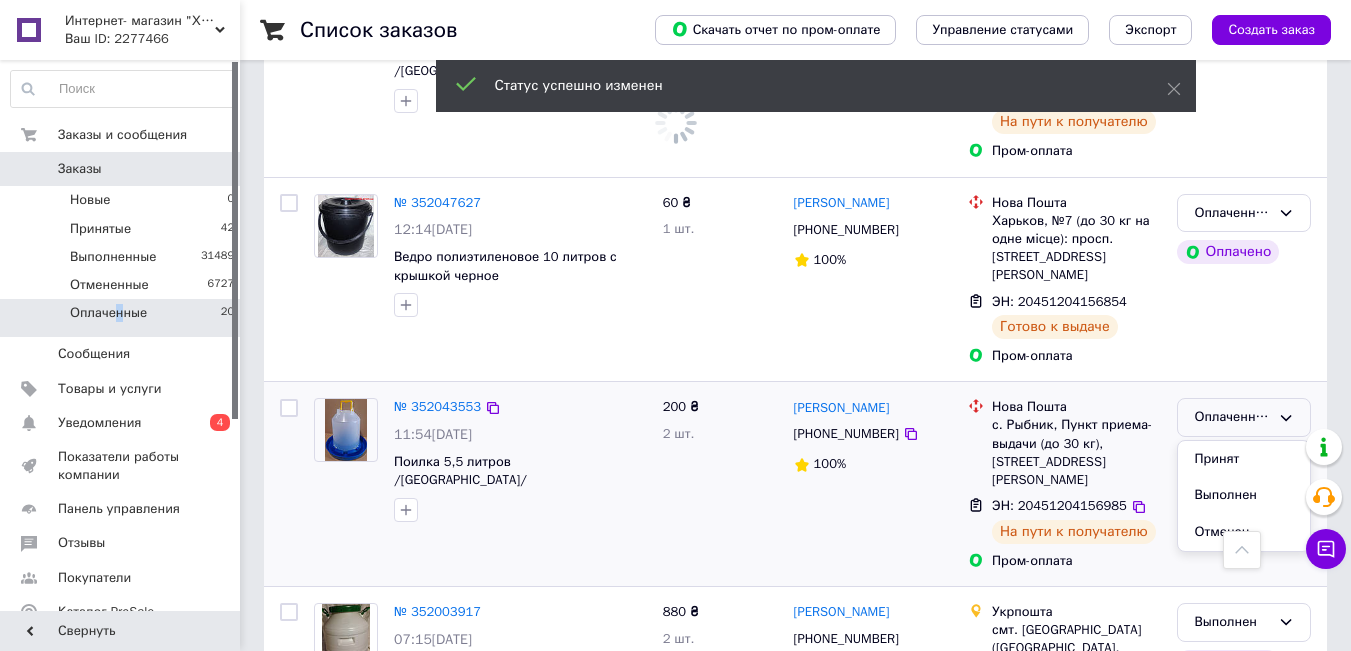click on "Выполнен" at bounding box center [1244, 495] 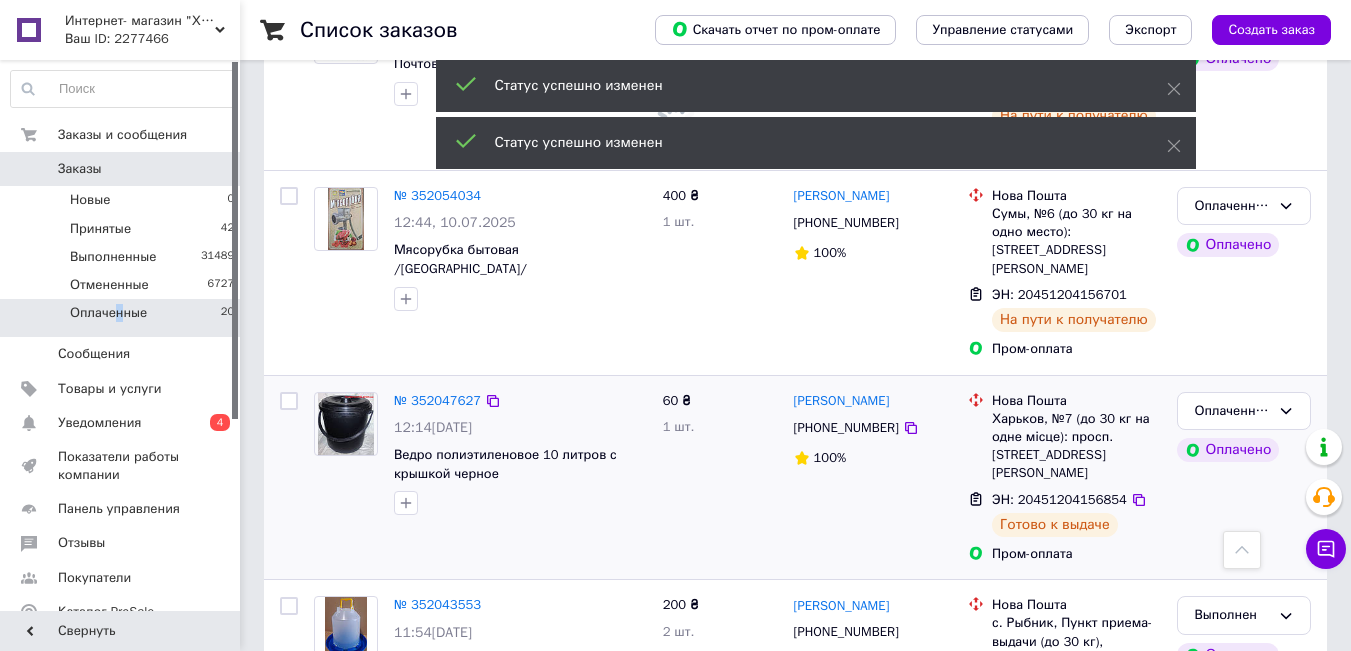 scroll, scrollTop: 3899, scrollLeft: 0, axis: vertical 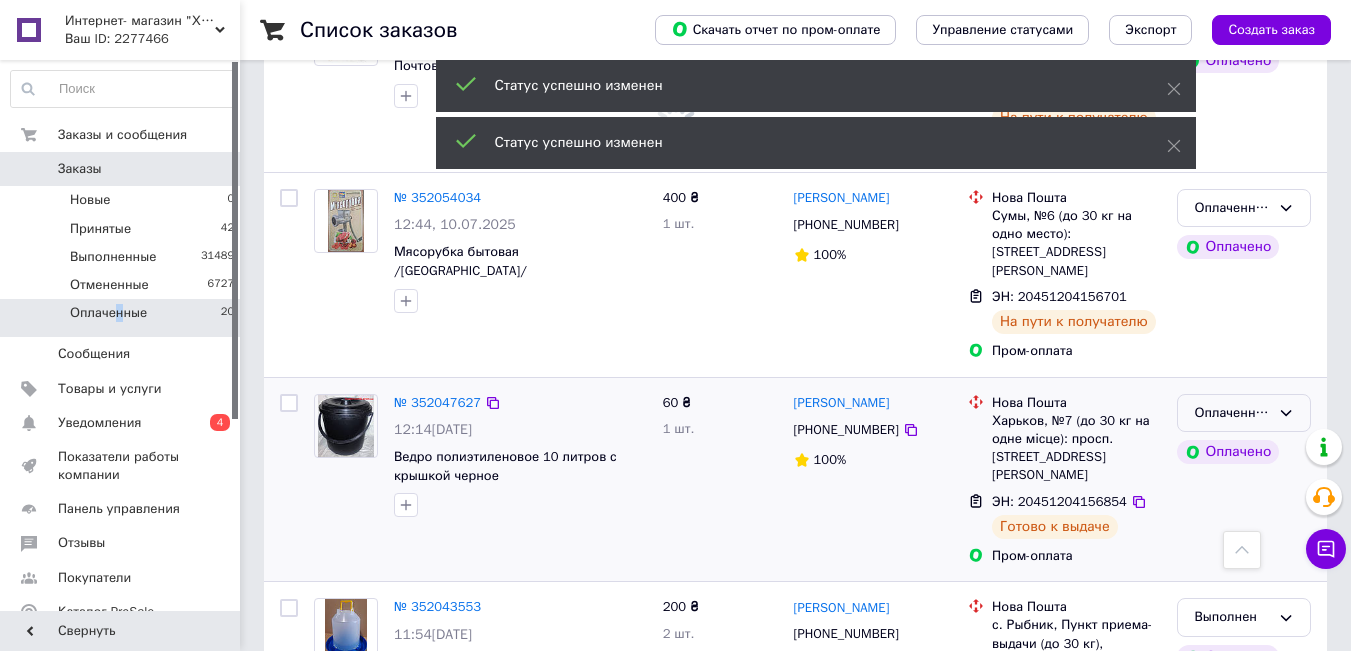 click 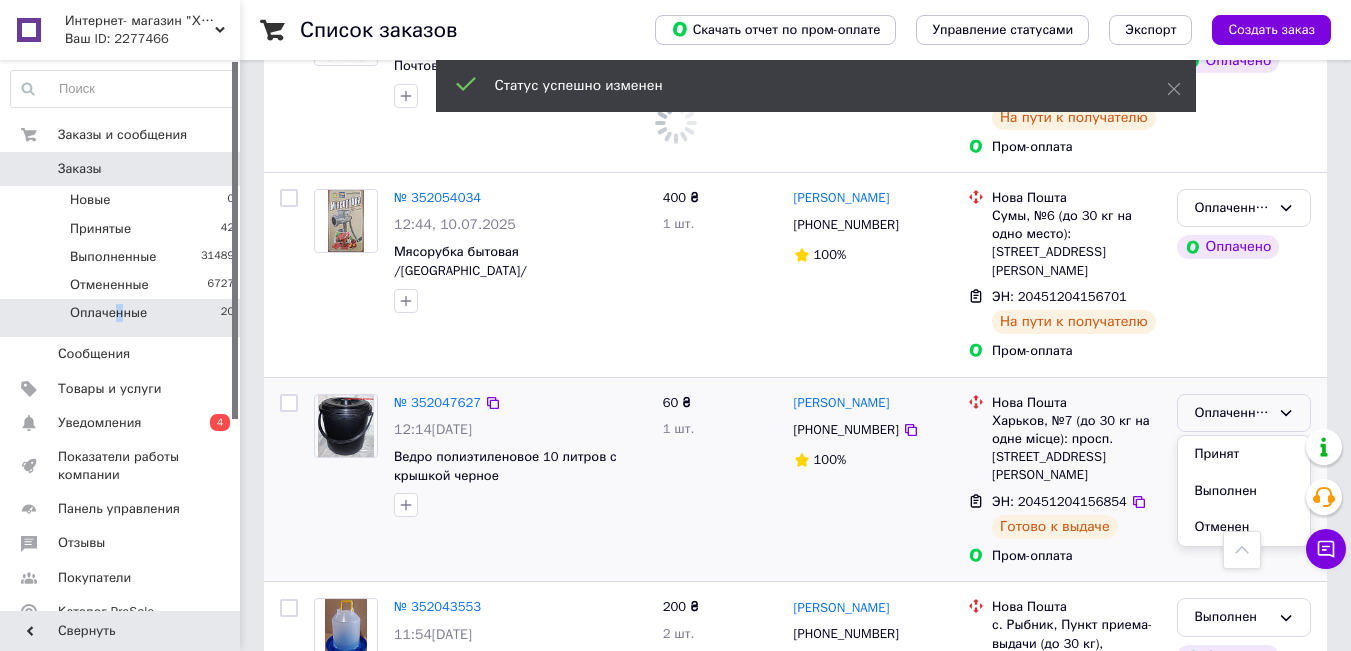 click on "Выполнен" at bounding box center (1244, 491) 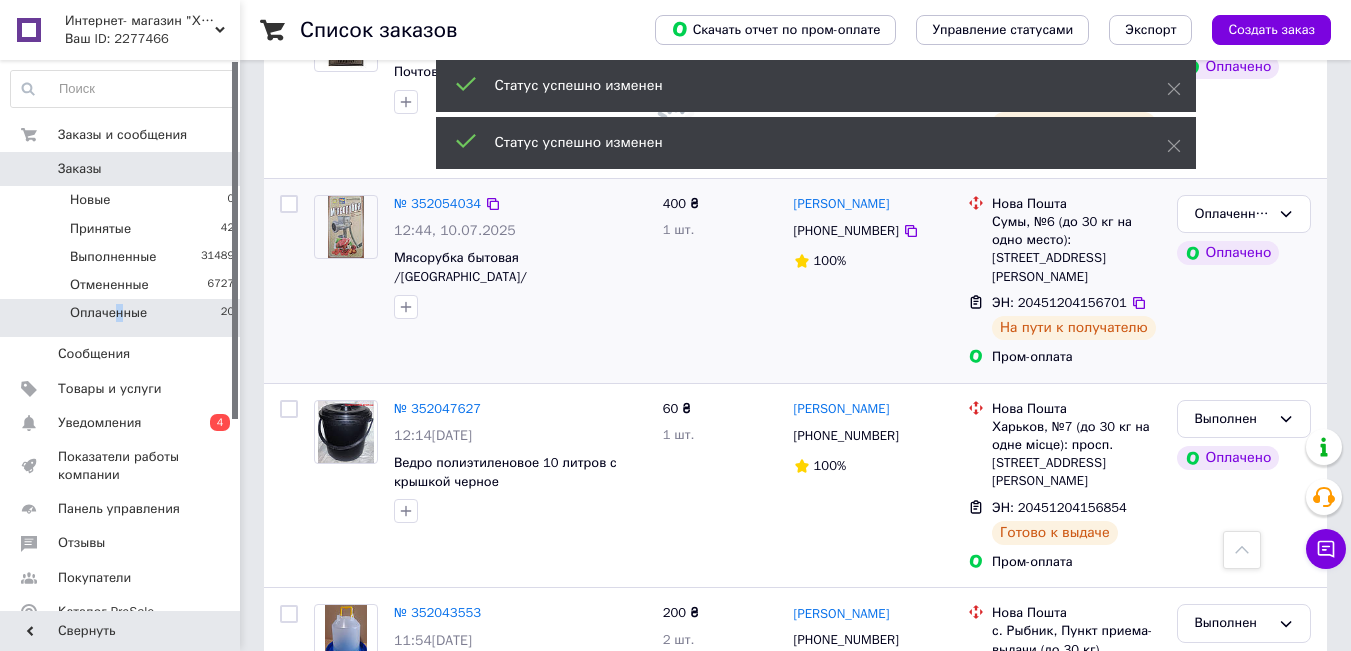 scroll, scrollTop: 3699, scrollLeft: 0, axis: vertical 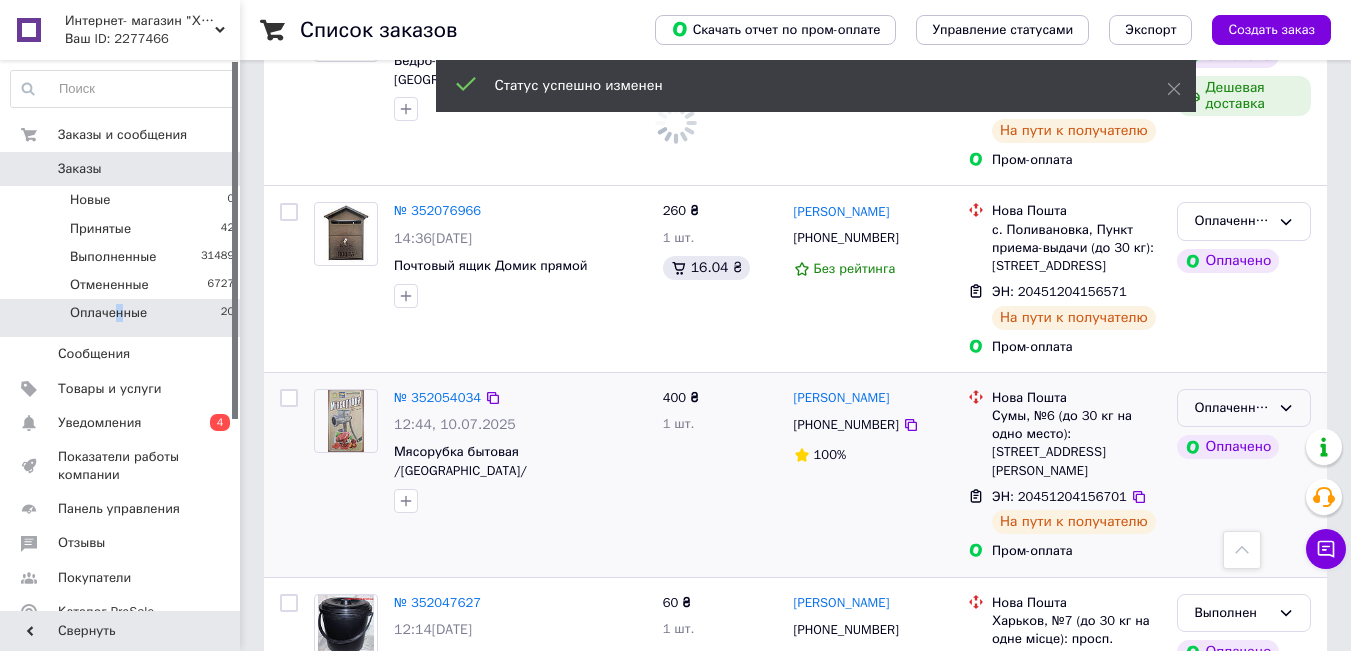 click 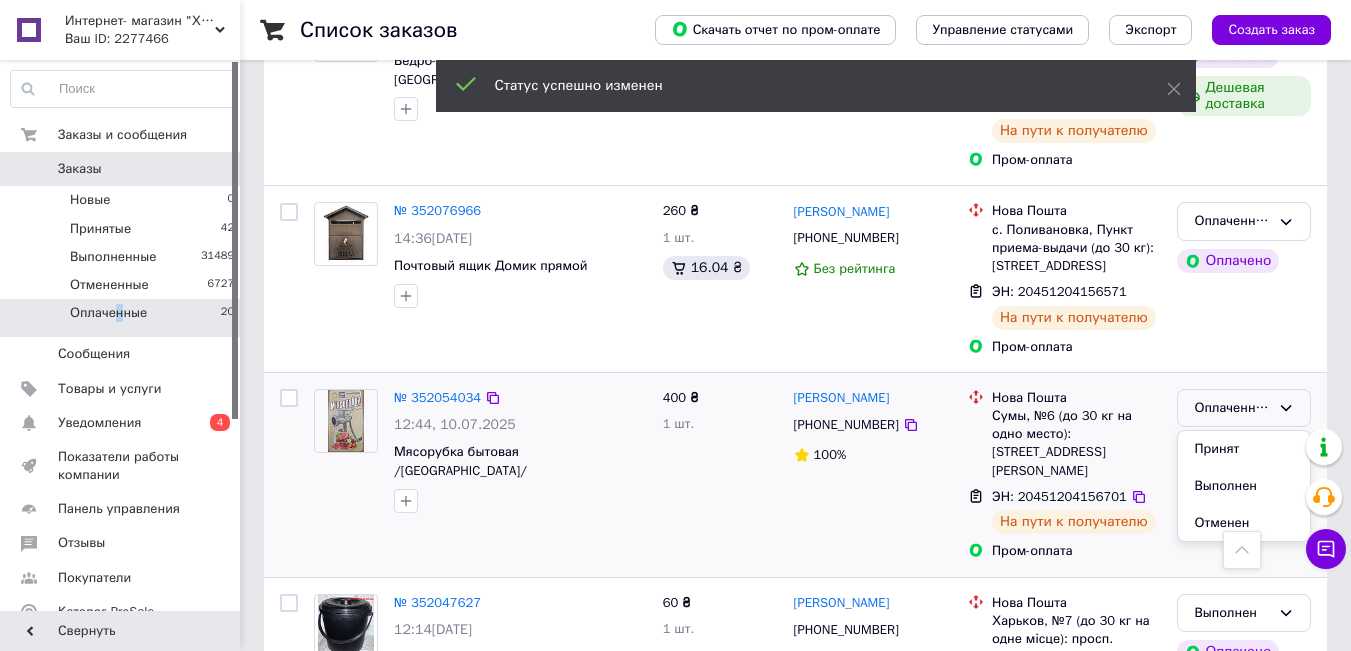 click on "Выполнен" at bounding box center [1244, 486] 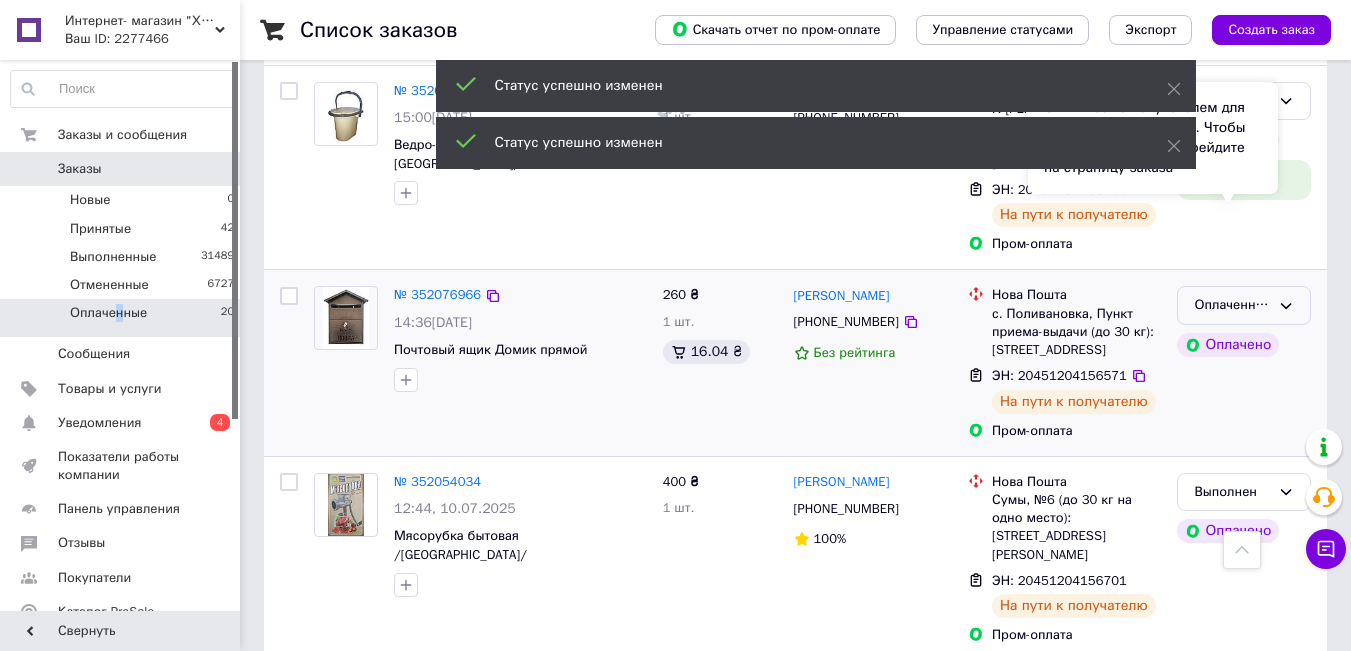 scroll, scrollTop: 3499, scrollLeft: 0, axis: vertical 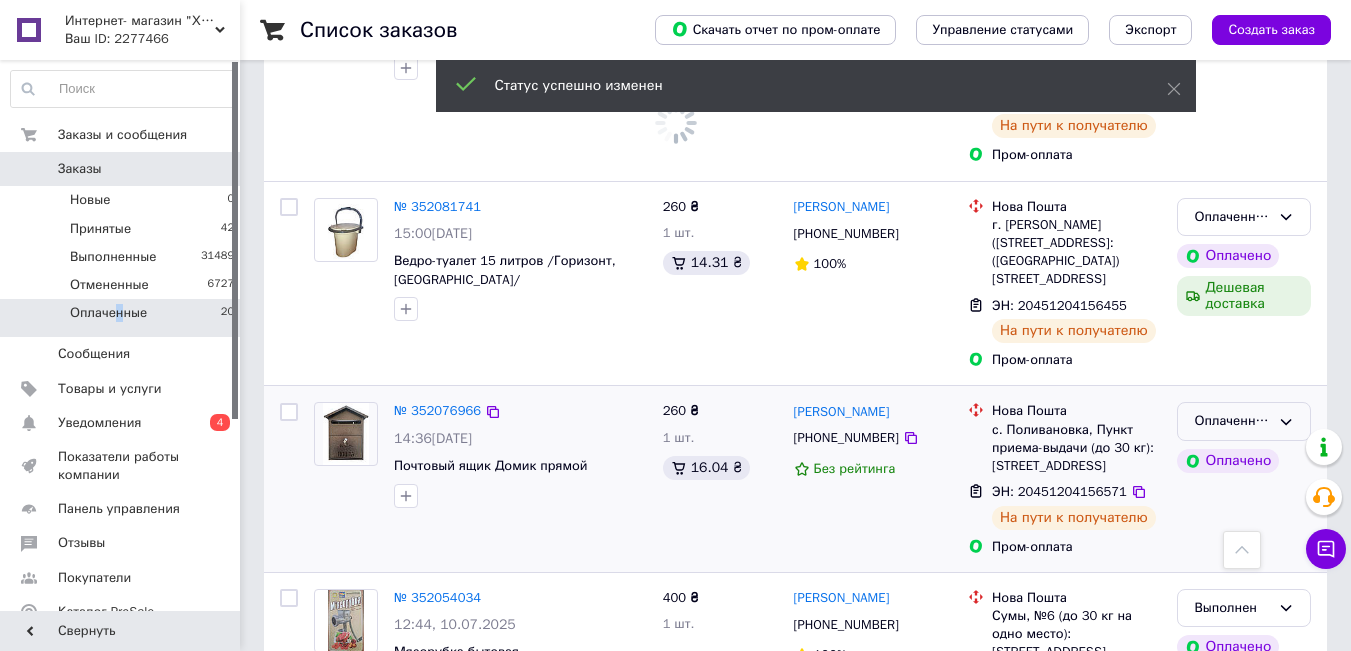 click 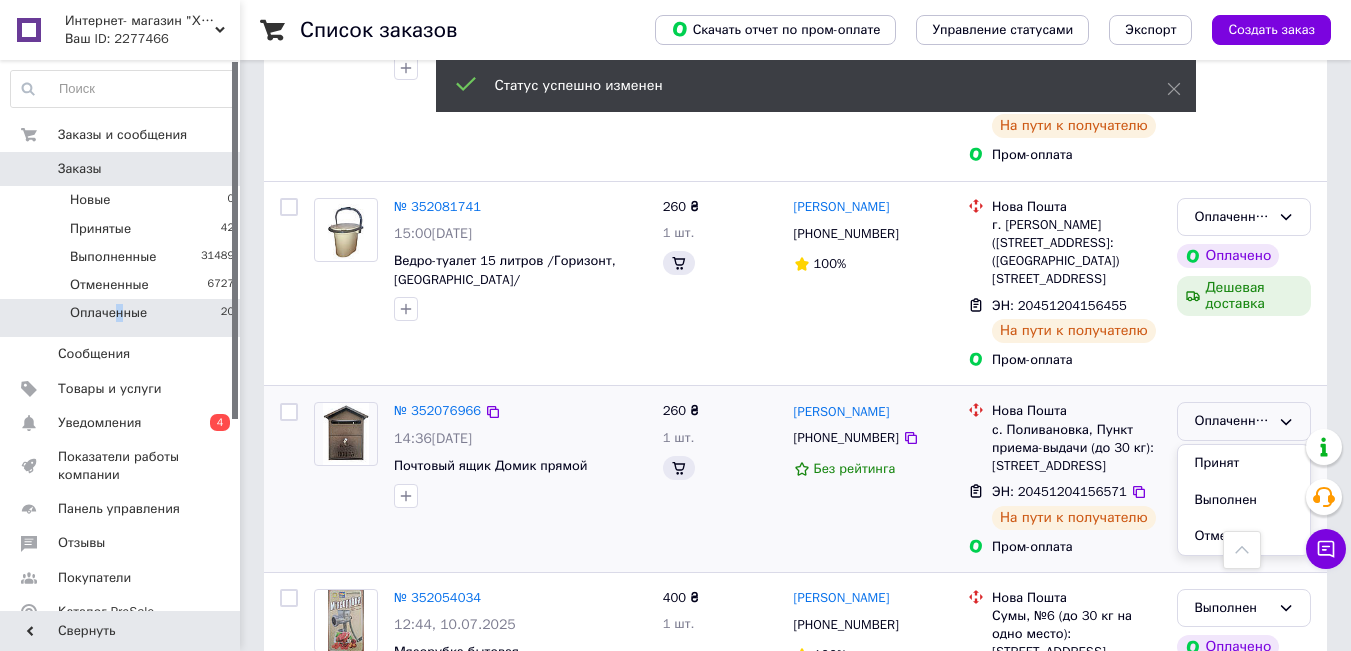 click on "Выполнен" at bounding box center (1244, 500) 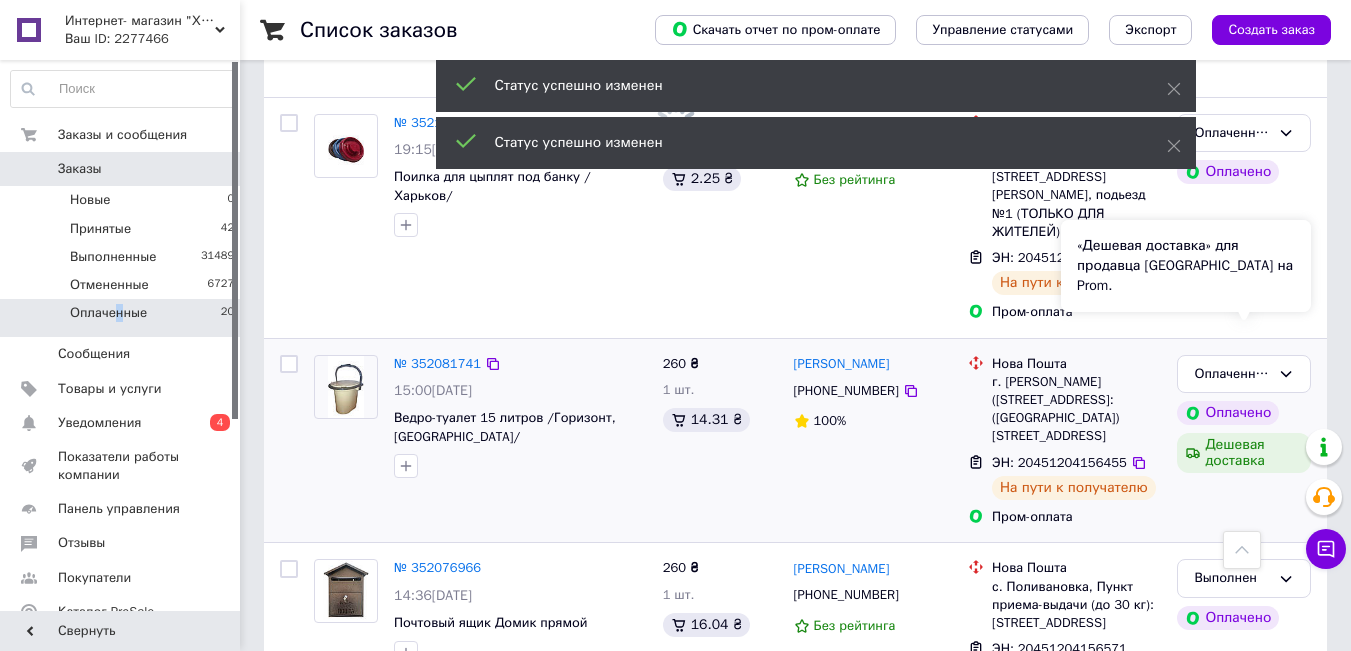 scroll, scrollTop: 3299, scrollLeft: 0, axis: vertical 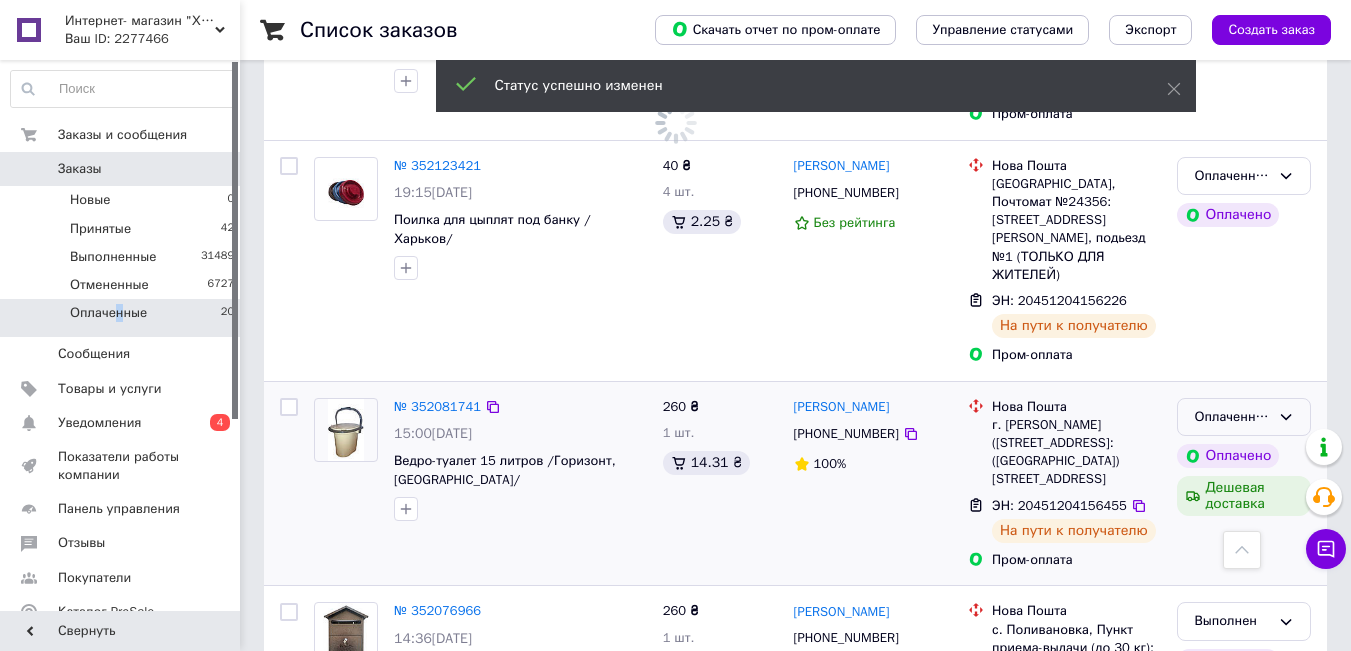 click 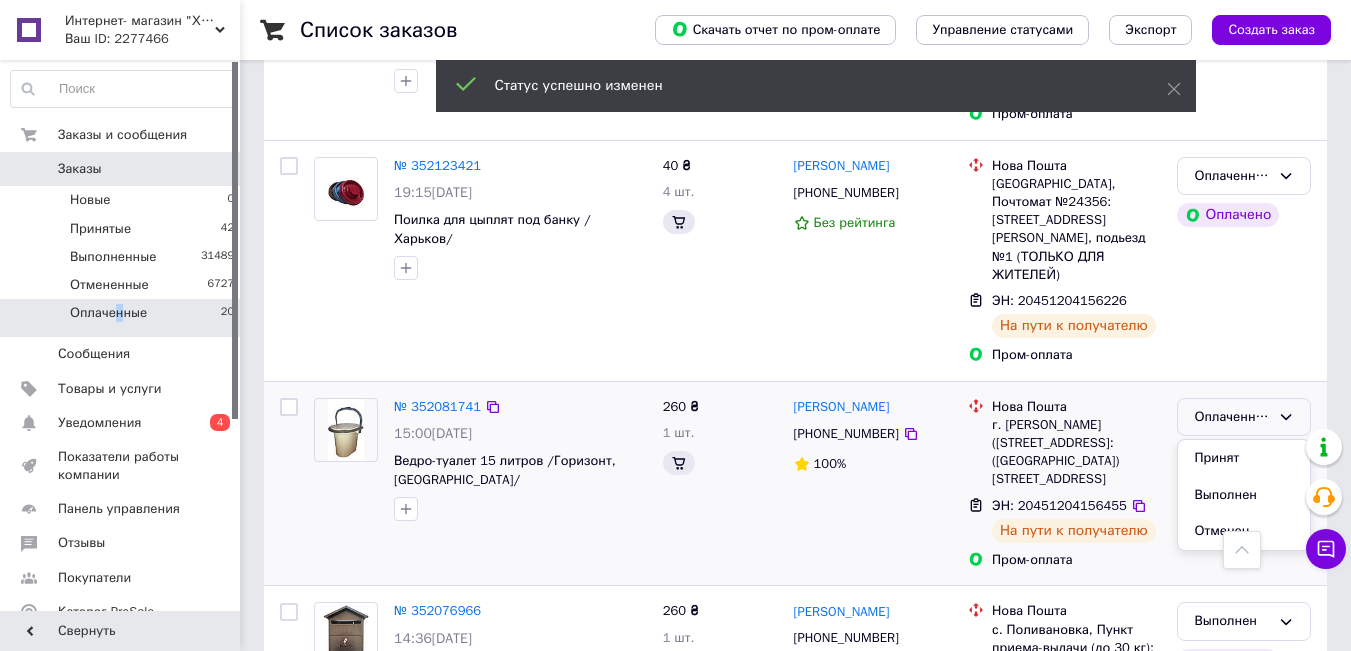 click on "Выполнен" at bounding box center (1244, 495) 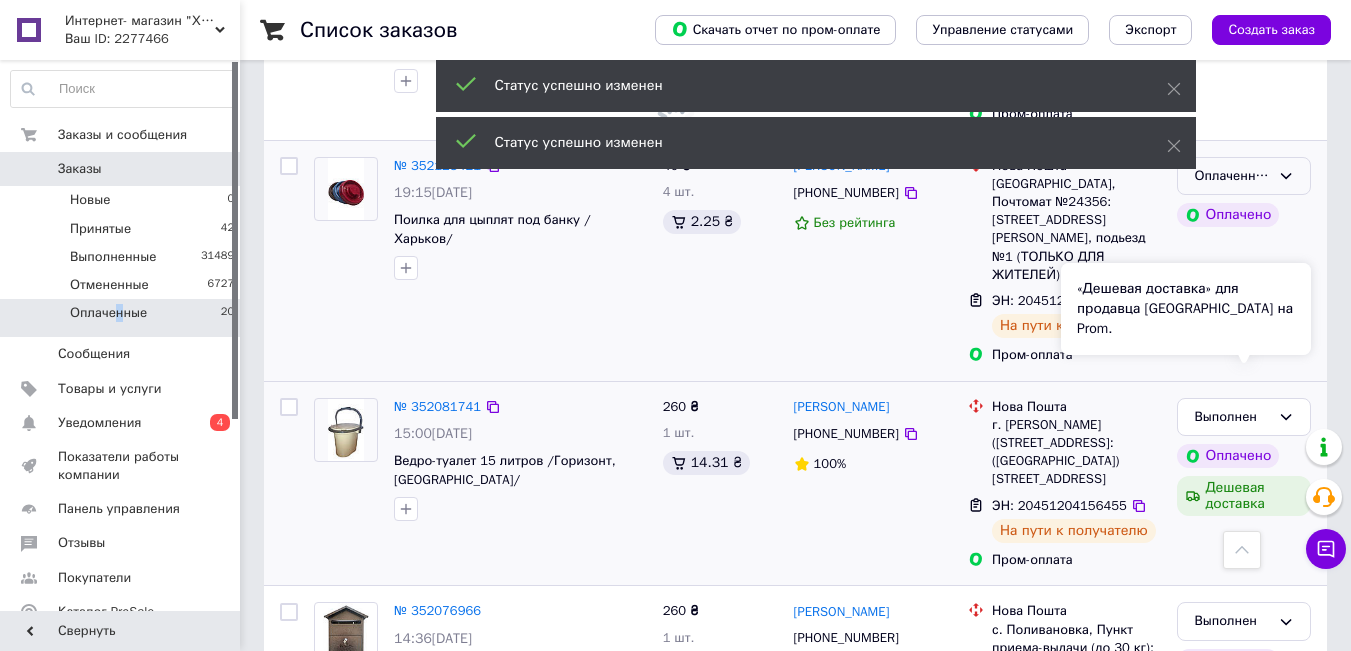 scroll, scrollTop: 3099, scrollLeft: 0, axis: vertical 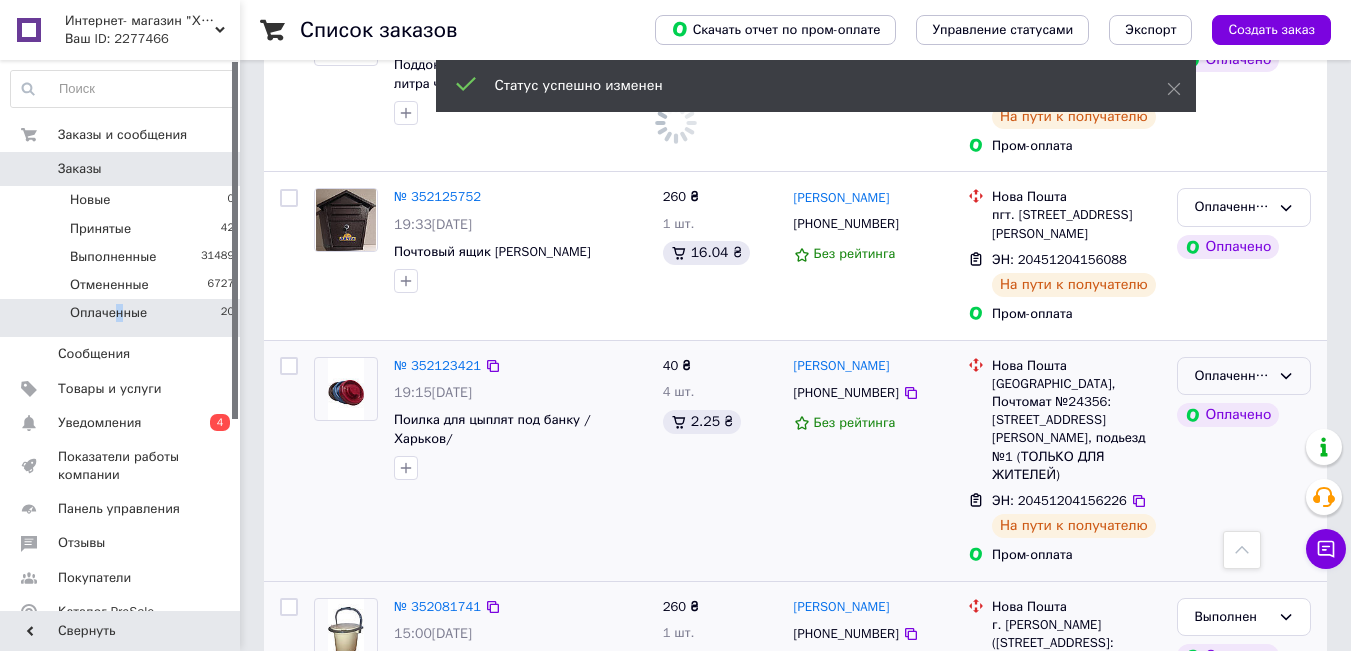 click on "Оплаченный" at bounding box center [1244, 376] 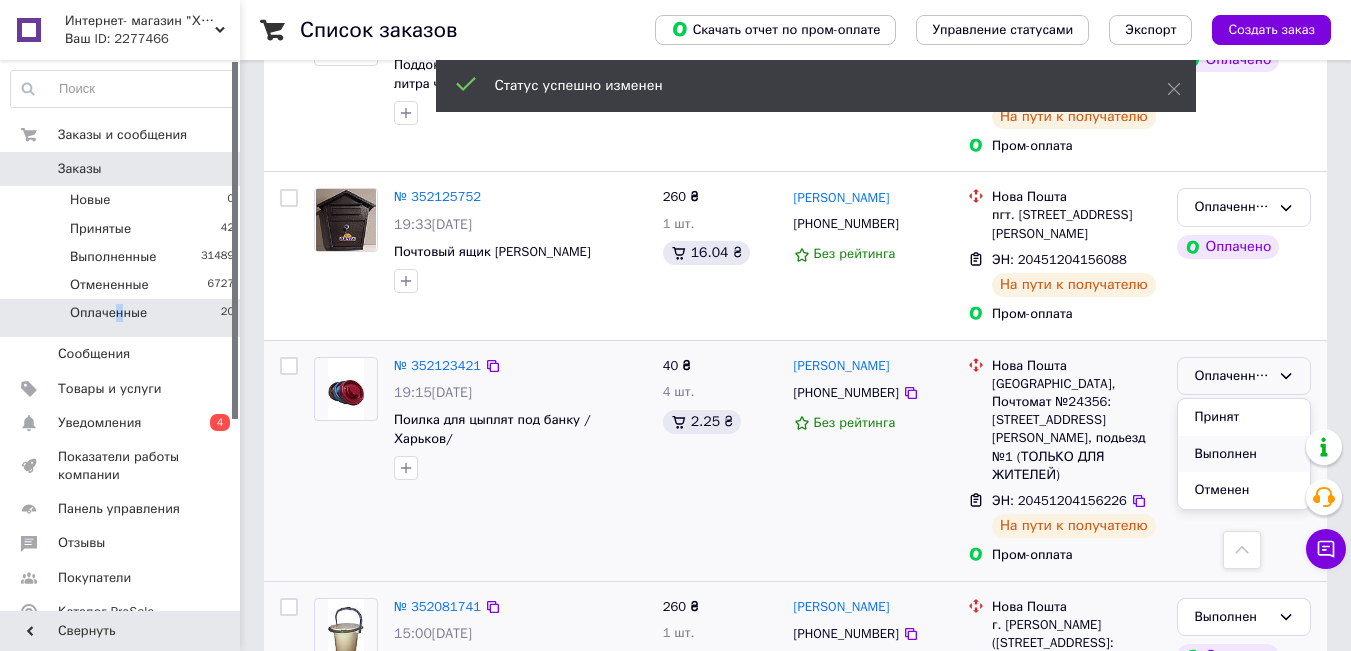 click on "Выполнен" at bounding box center [1244, 454] 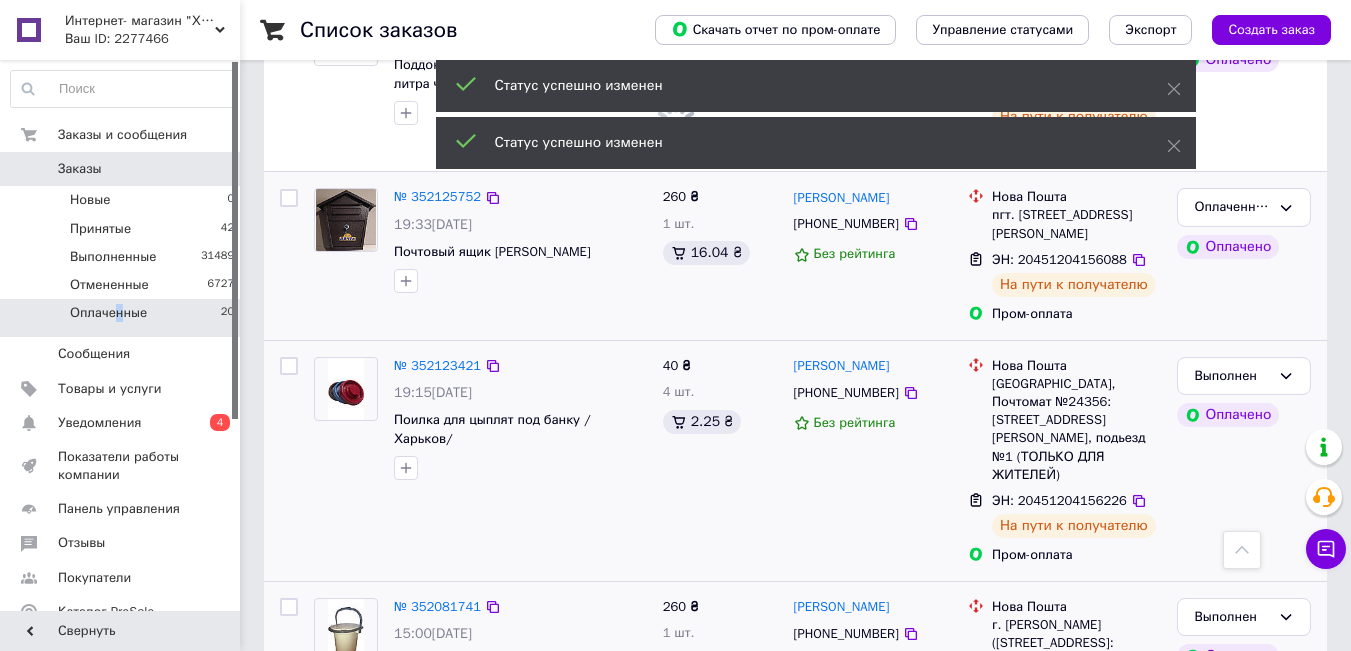 scroll, scrollTop: 2899, scrollLeft: 0, axis: vertical 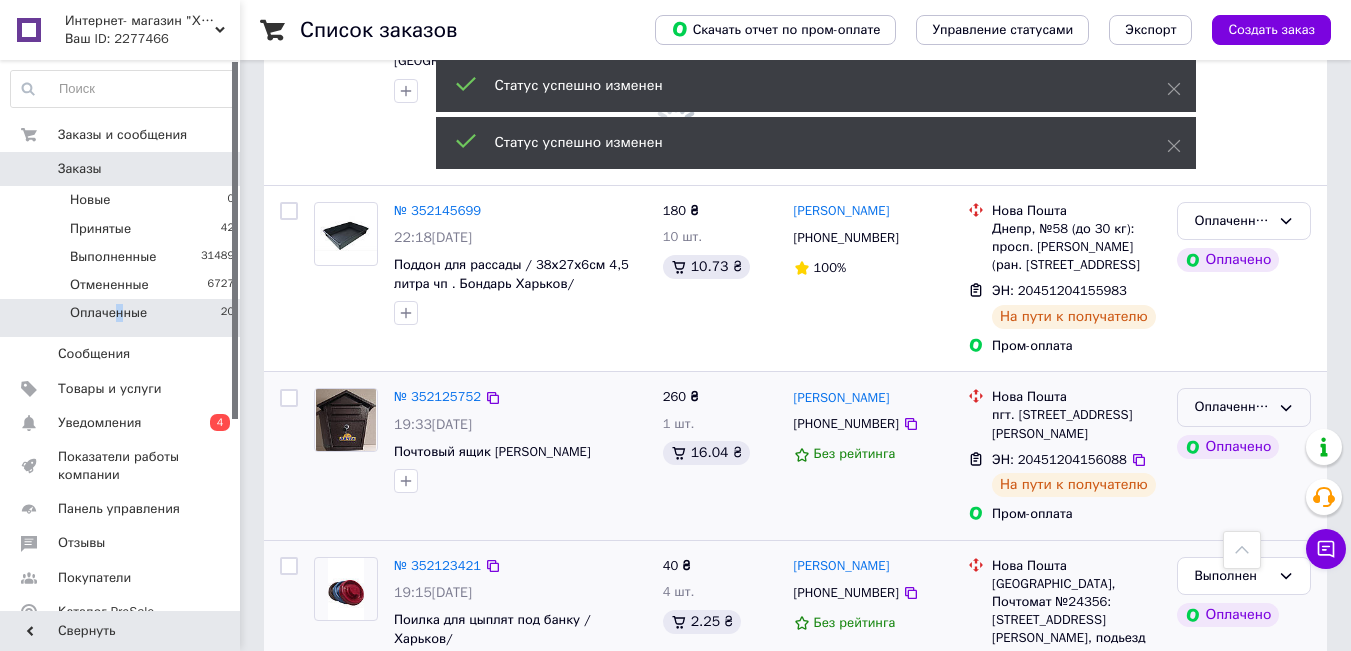 click 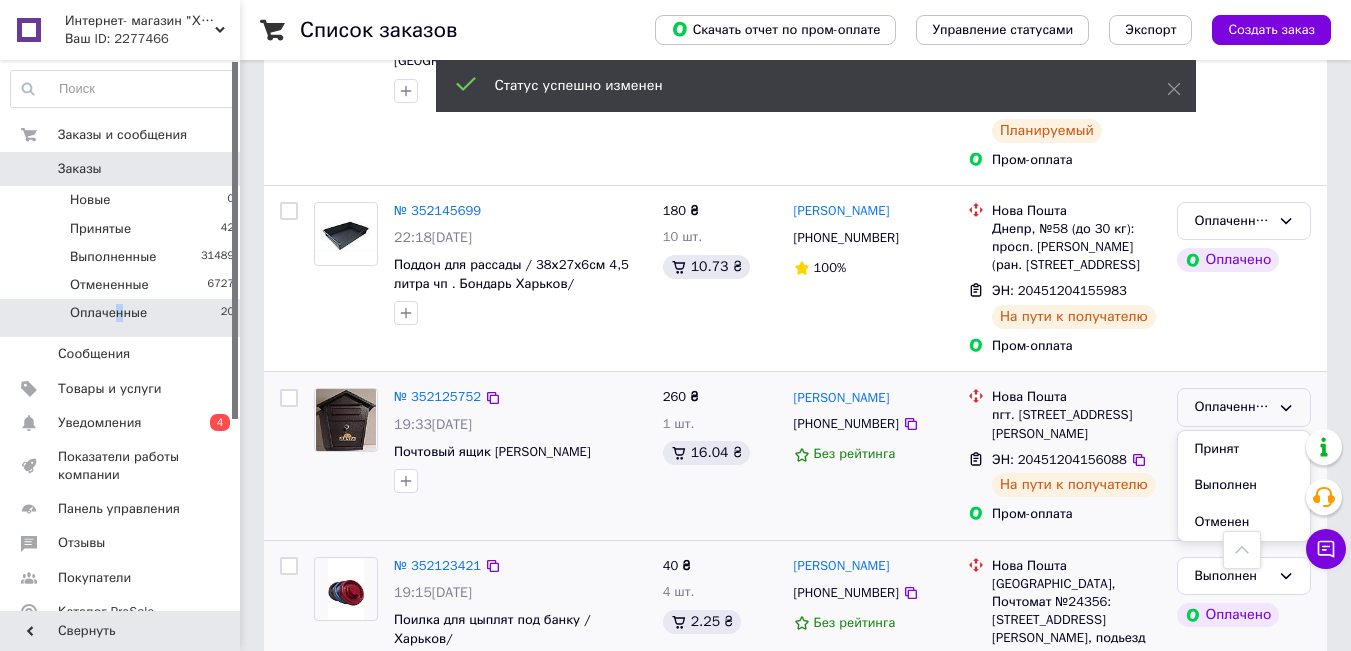 click on "Выполнен" at bounding box center [1244, 485] 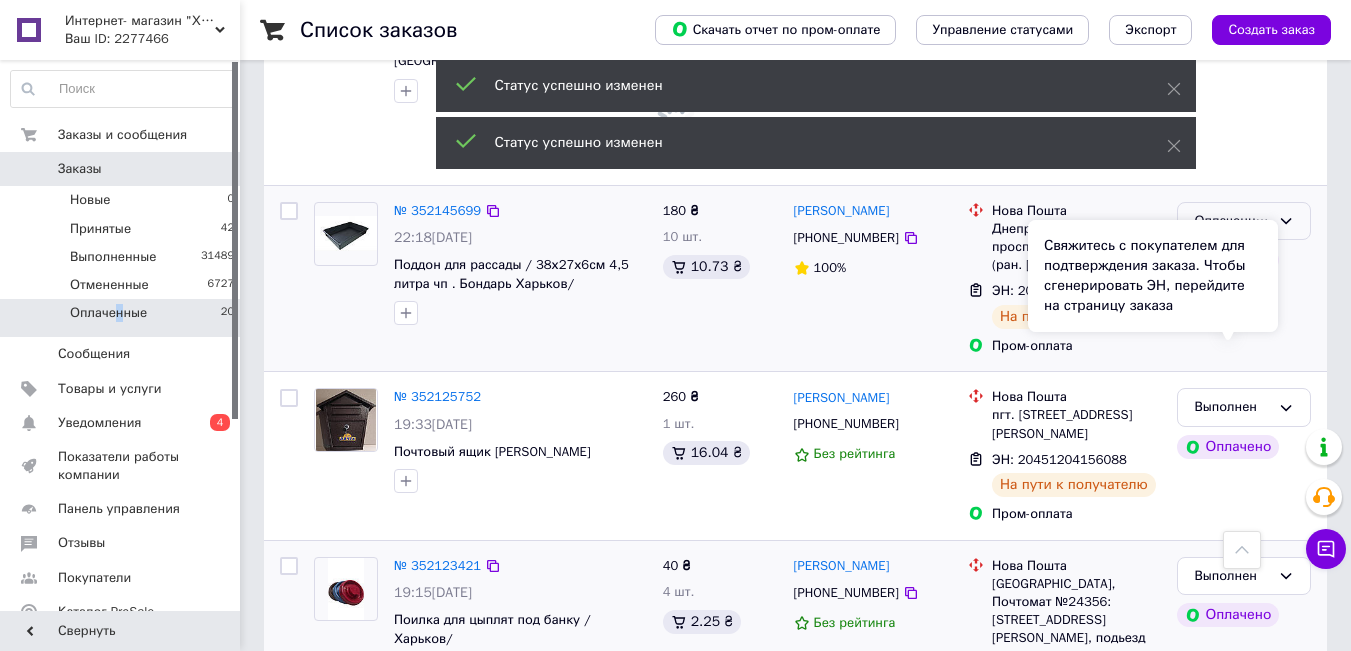 scroll, scrollTop: 2699, scrollLeft: 0, axis: vertical 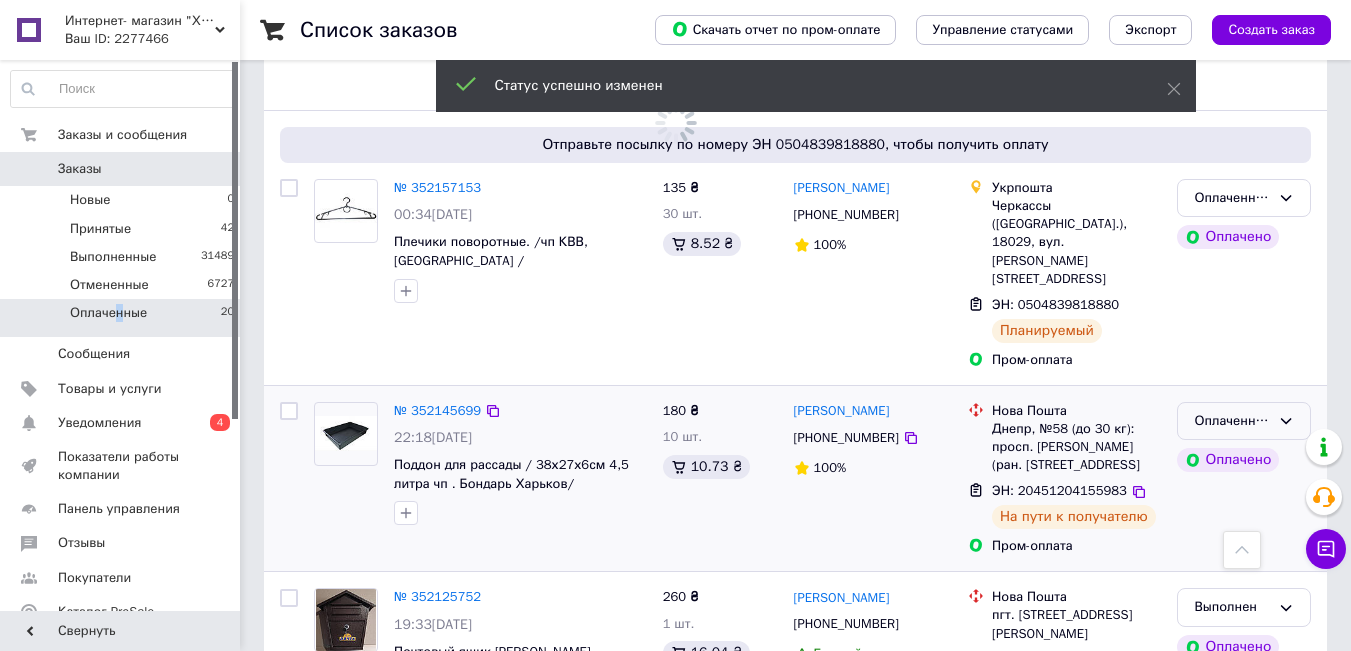 click 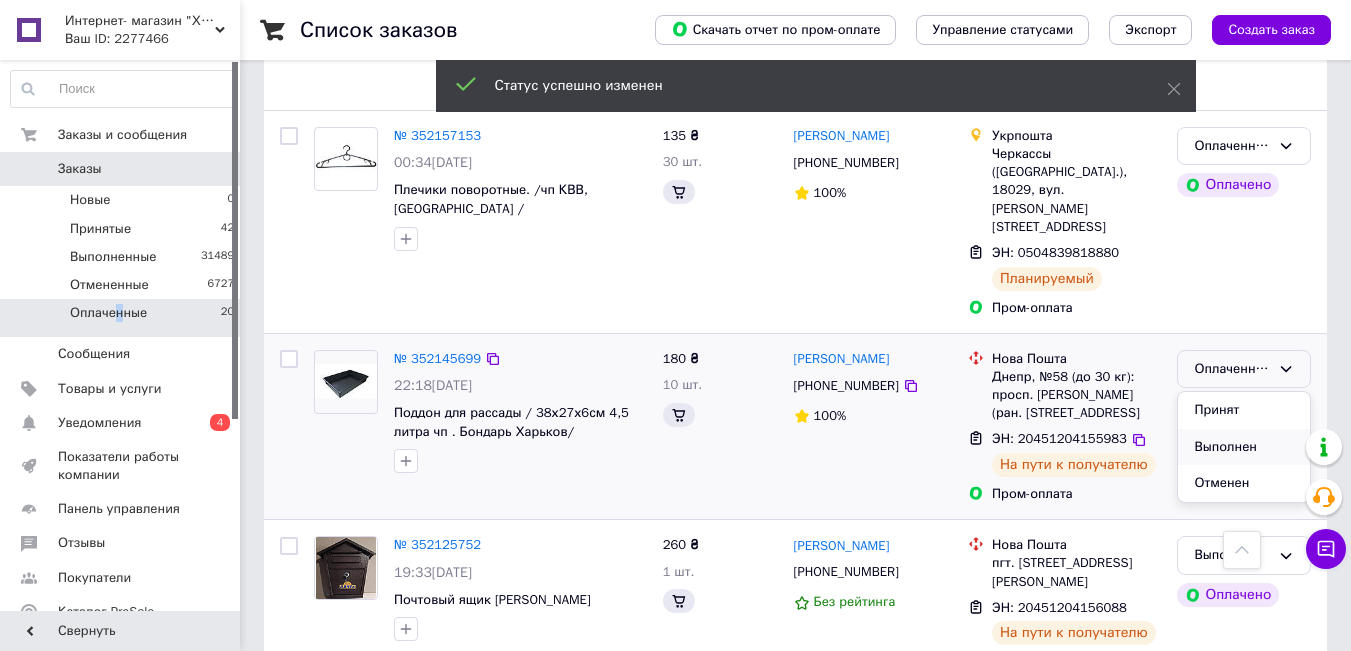 click on "Принят Выполнен [PERSON_NAME]" at bounding box center (1244, 447) 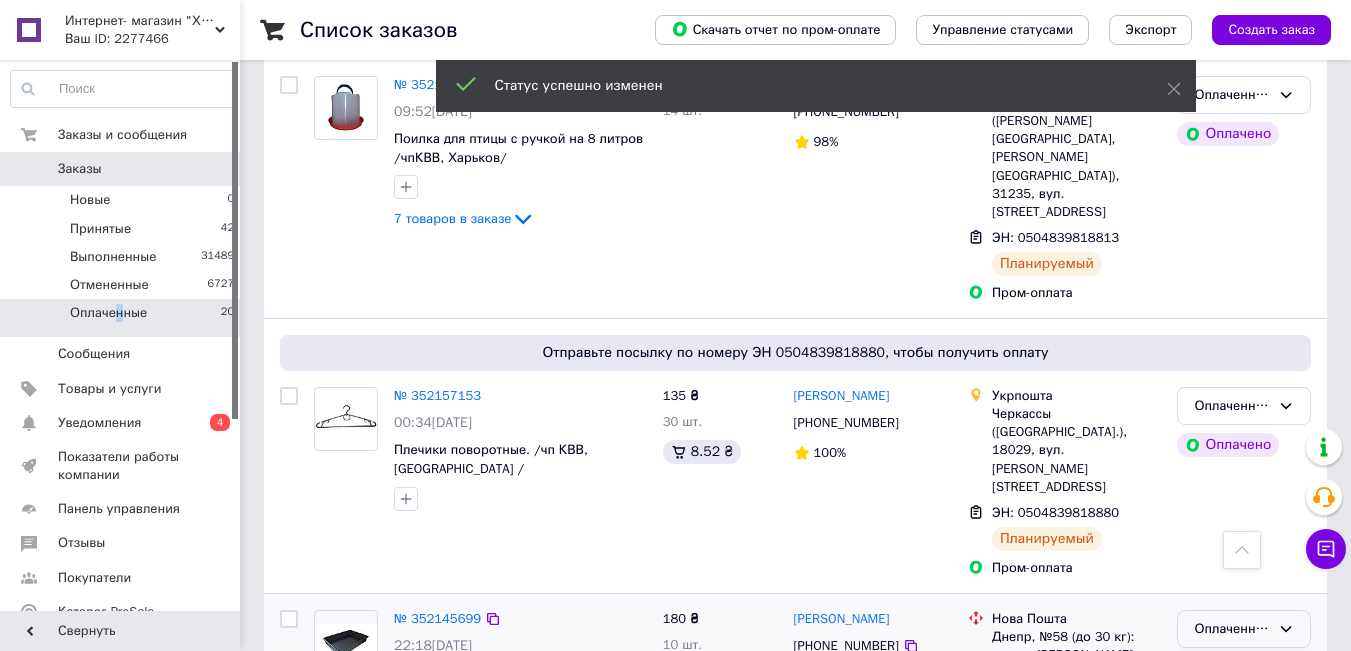 scroll, scrollTop: 2699, scrollLeft: 0, axis: vertical 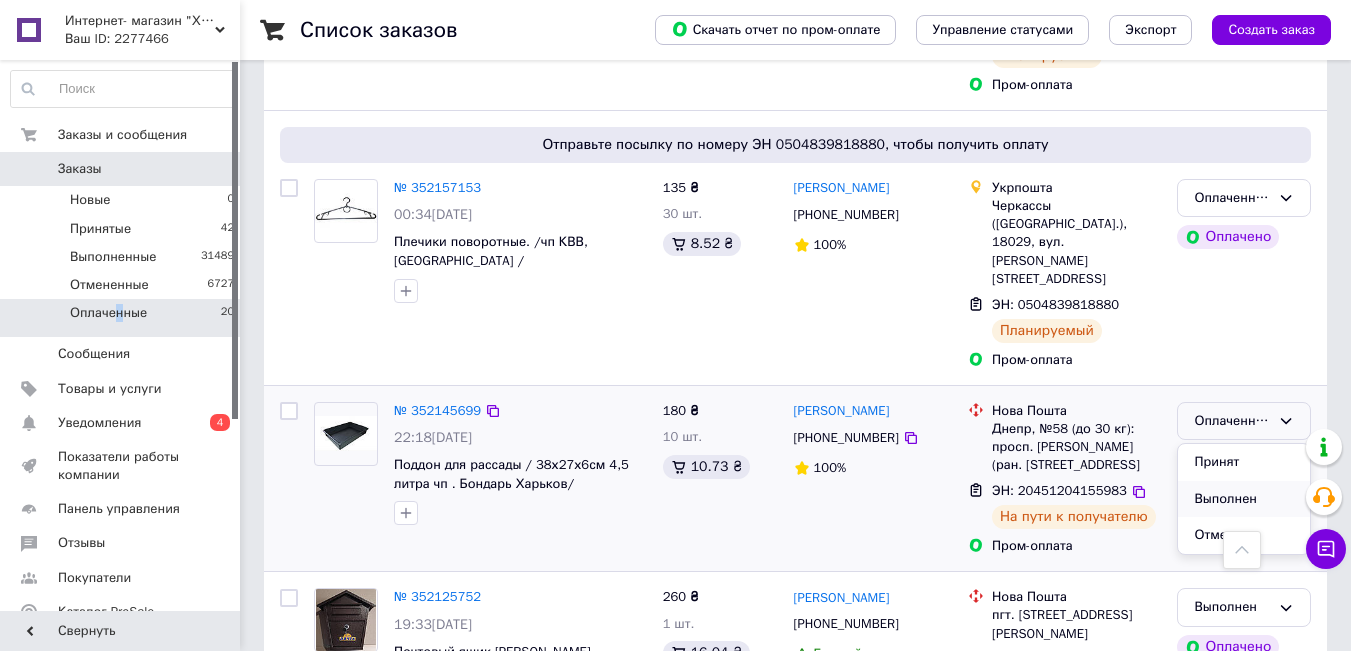 click on "Выполнен" at bounding box center [1244, 499] 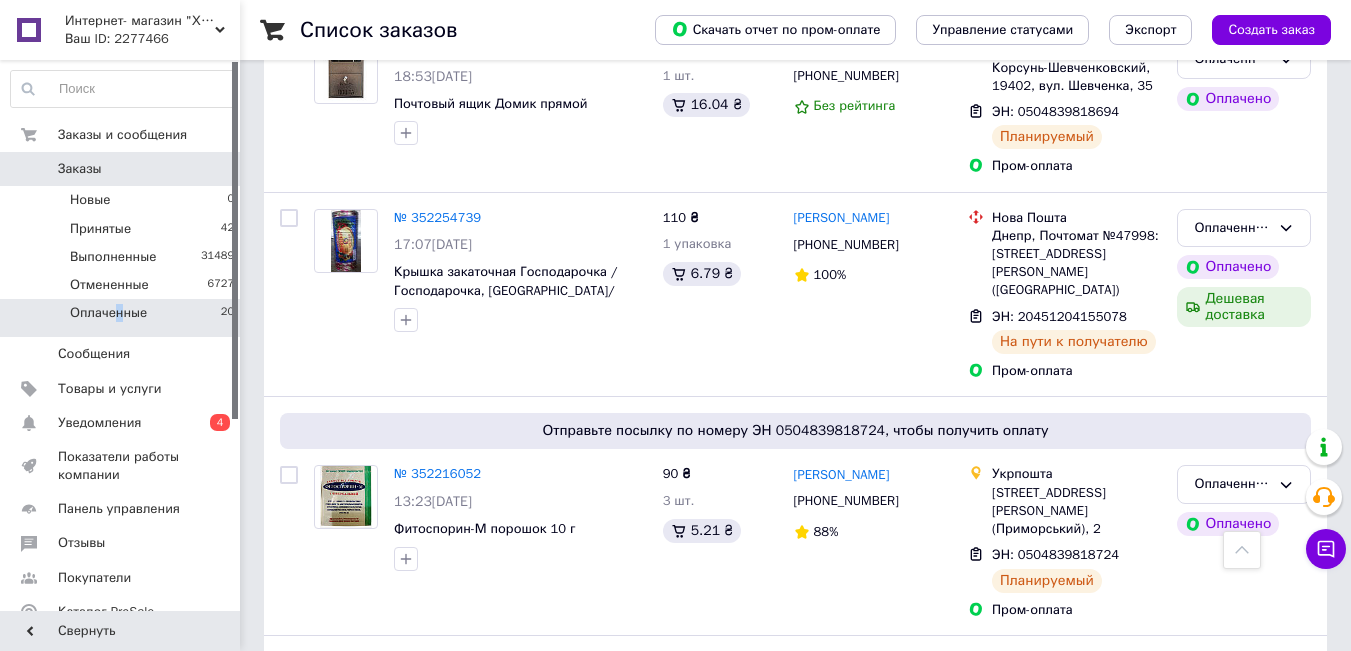 scroll, scrollTop: 1591, scrollLeft: 0, axis: vertical 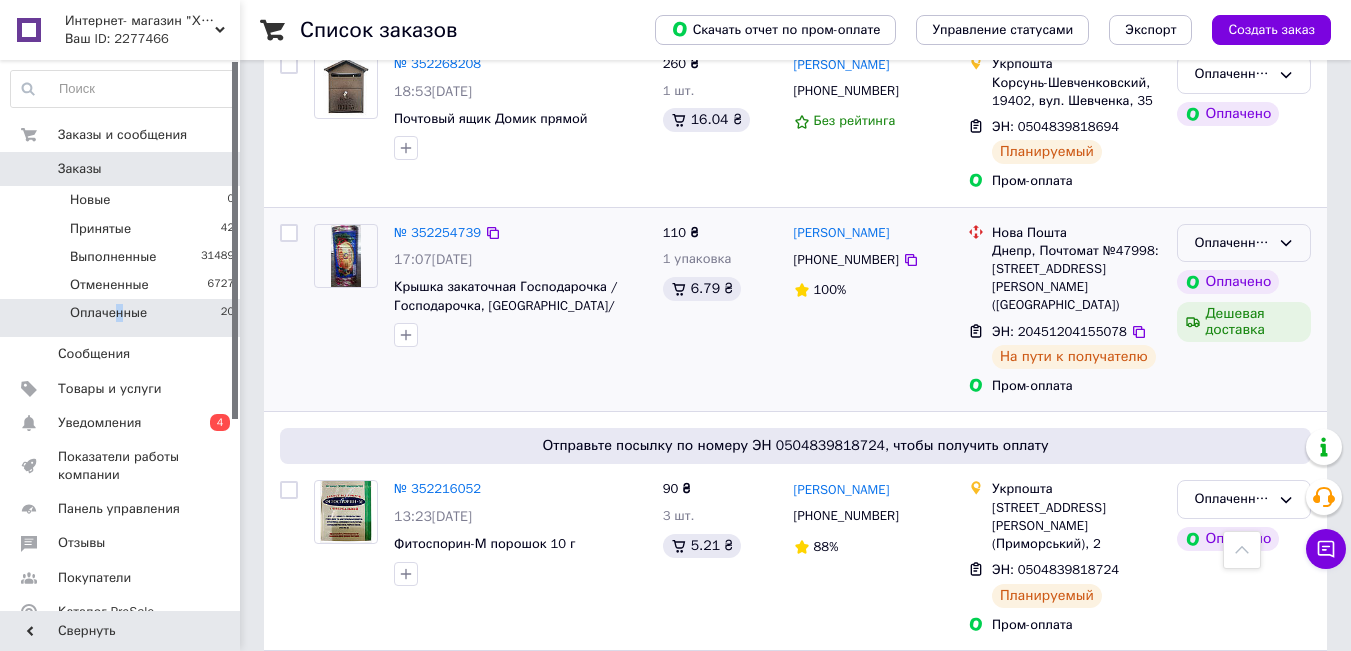 click 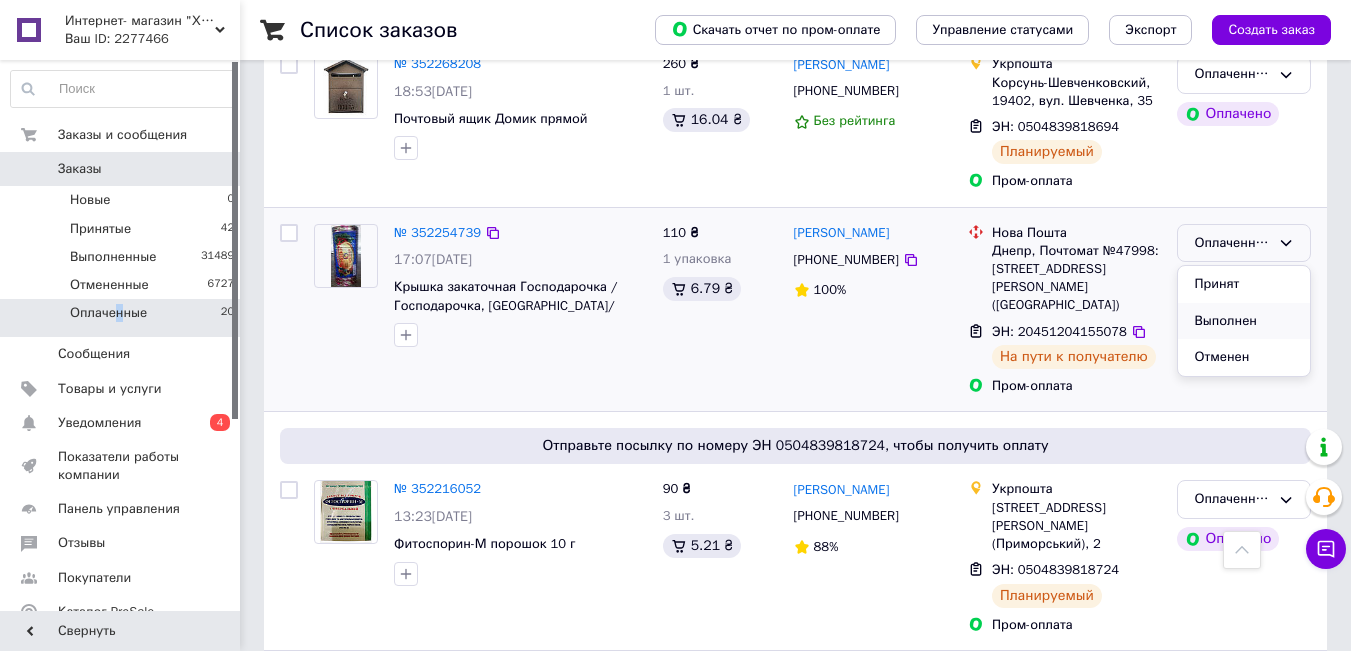 click on "Выполнен" at bounding box center (1244, 321) 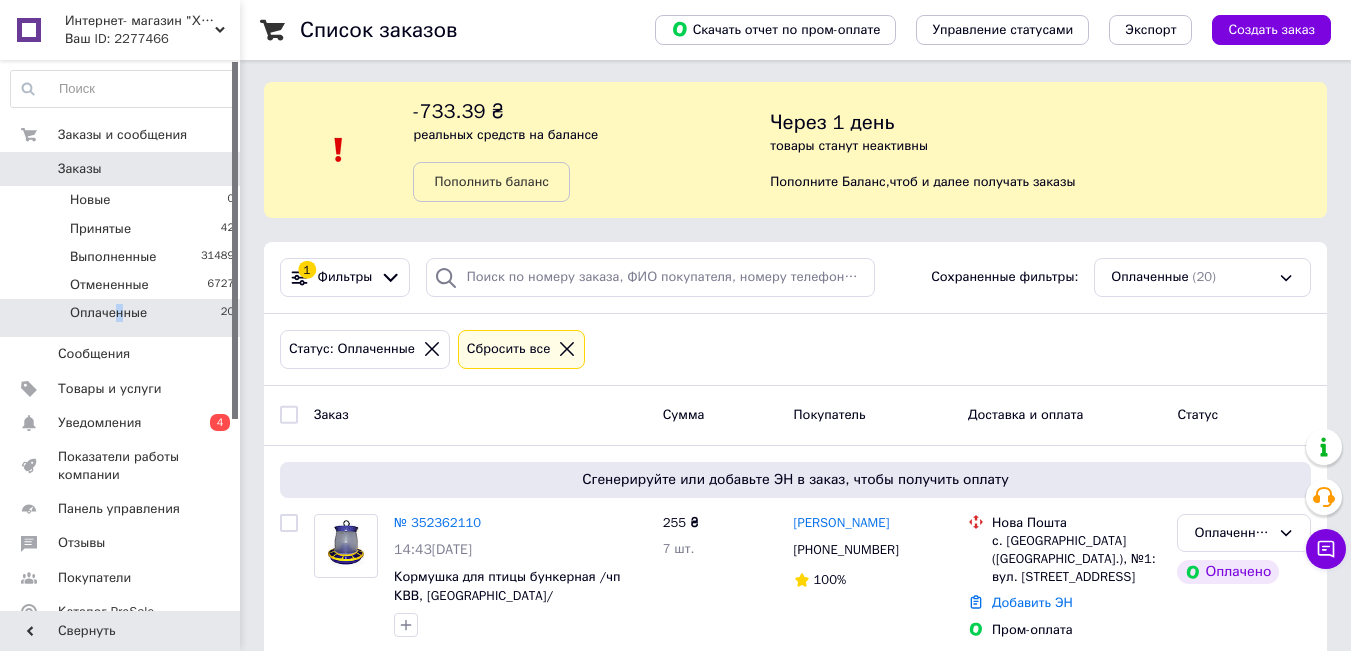 scroll, scrollTop: 0, scrollLeft: 0, axis: both 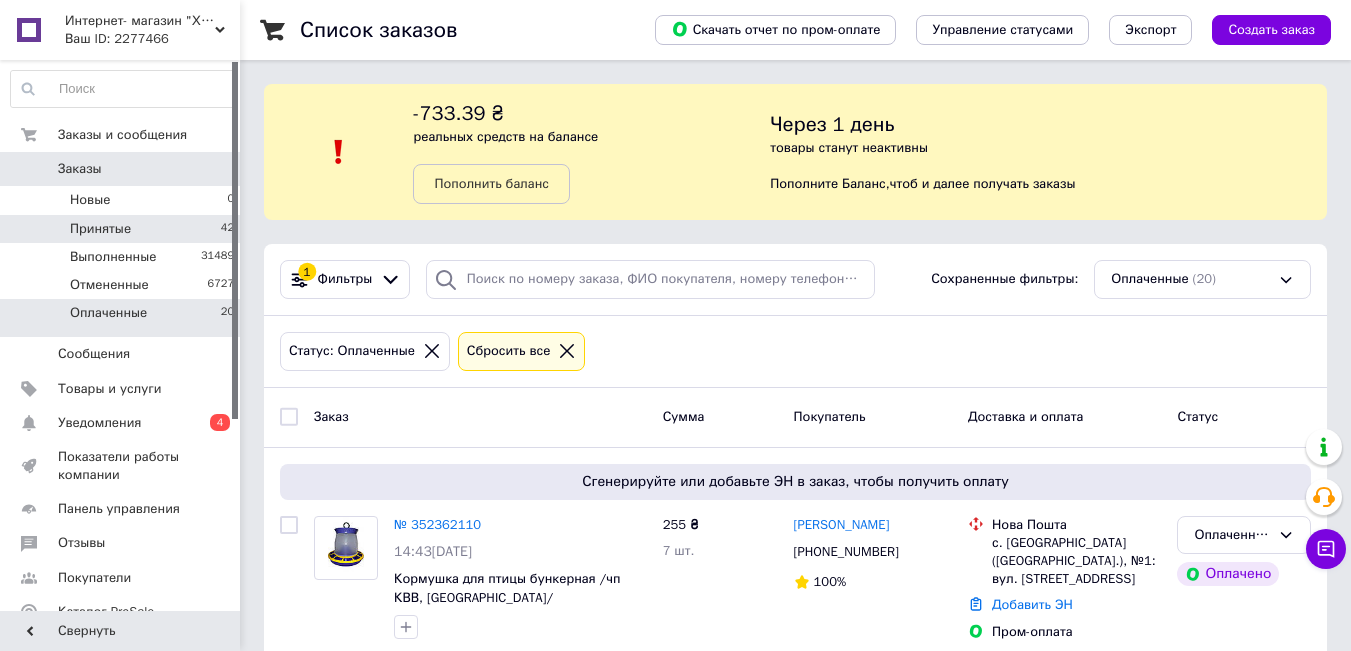 drag, startPoint x: 111, startPoint y: 241, endPoint x: 121, endPoint y: 237, distance: 10.770329 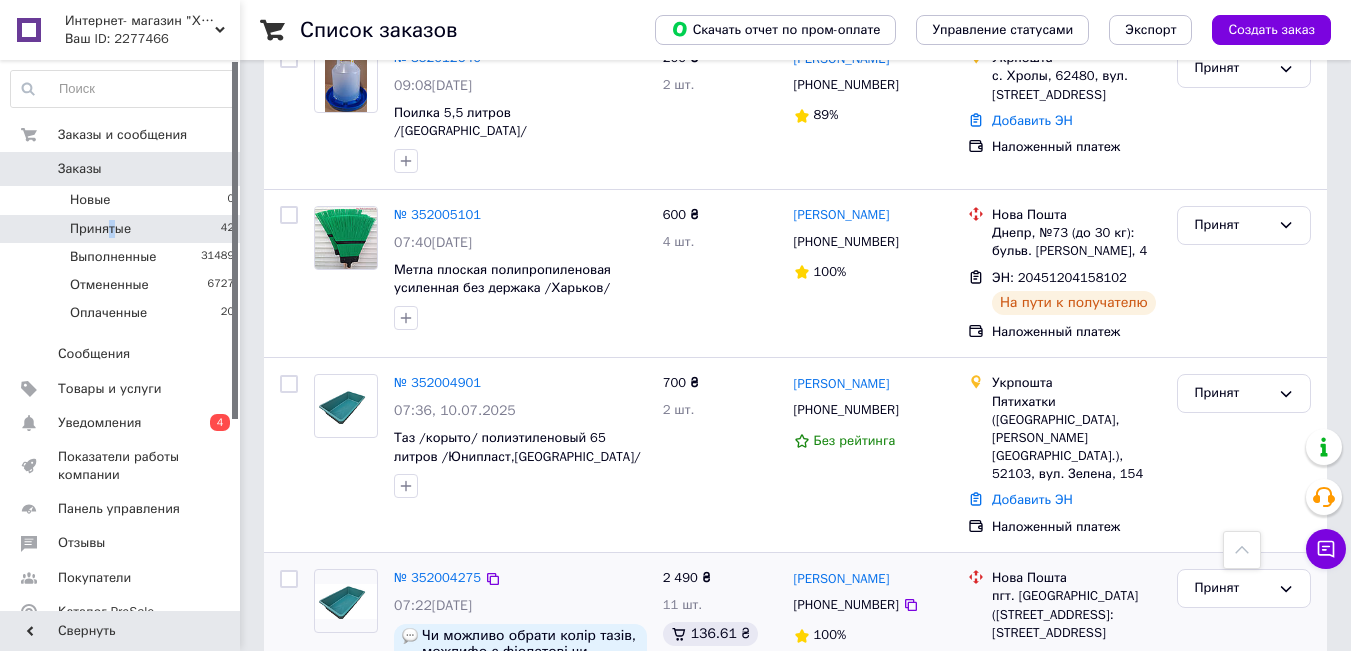 scroll, scrollTop: 6929, scrollLeft: 0, axis: vertical 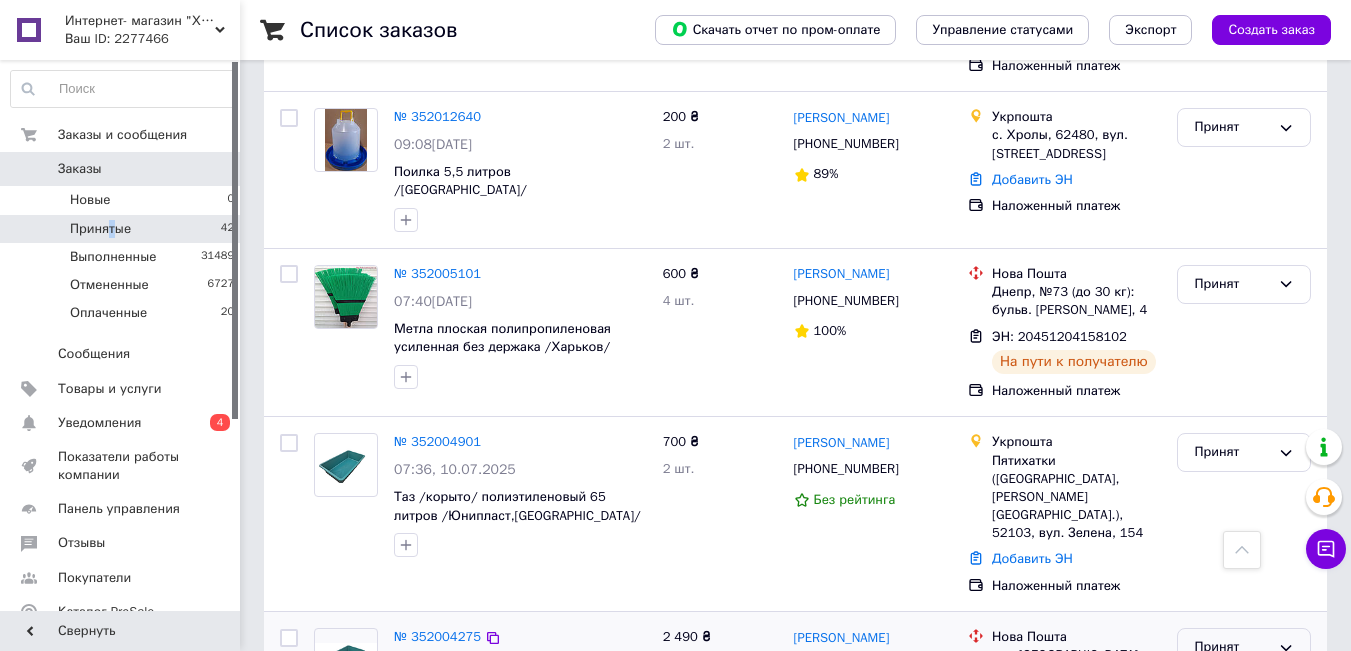 click on "Принят" at bounding box center (1232, 647) 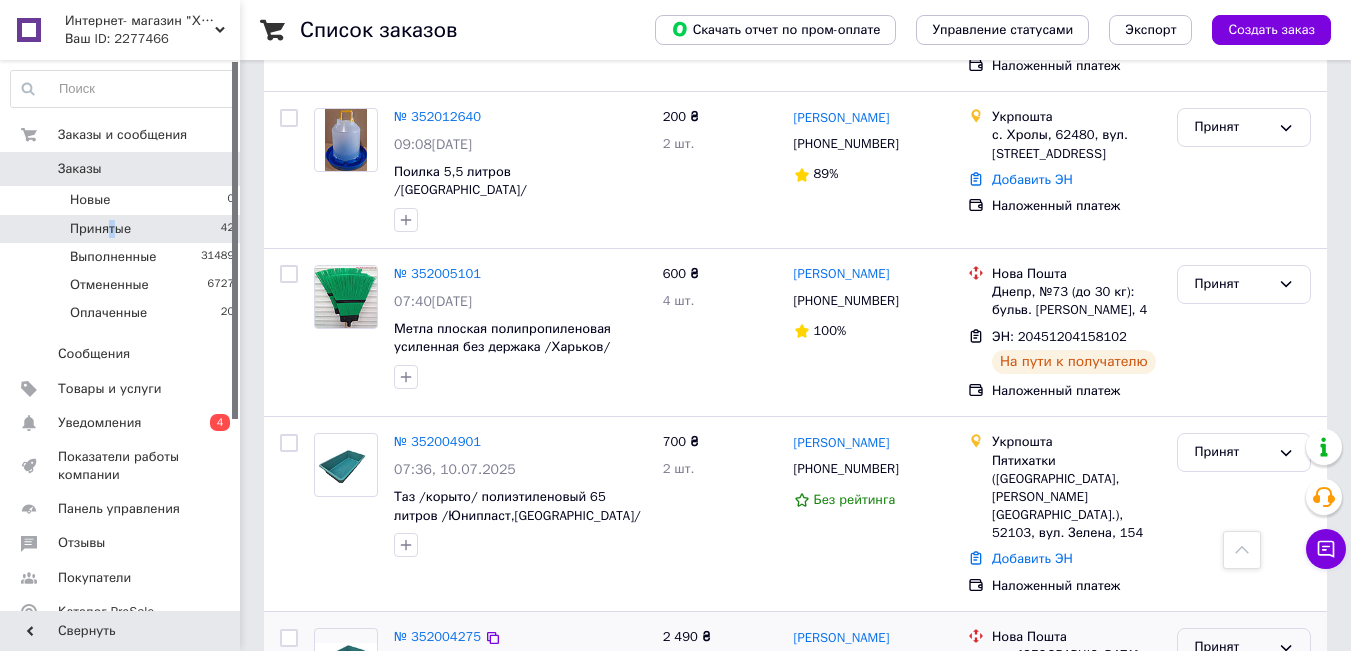 drag, startPoint x: 1226, startPoint y: 385, endPoint x: 1256, endPoint y: 382, distance: 30.149628 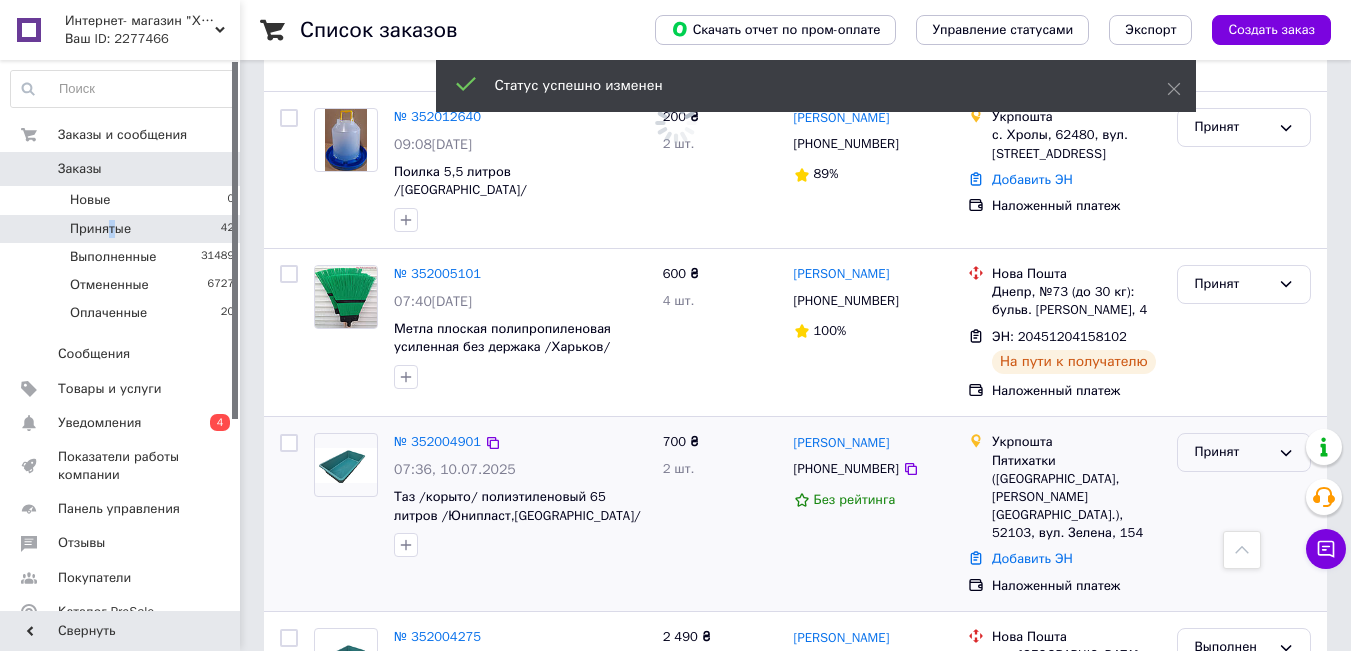 scroll, scrollTop: 6729, scrollLeft: 0, axis: vertical 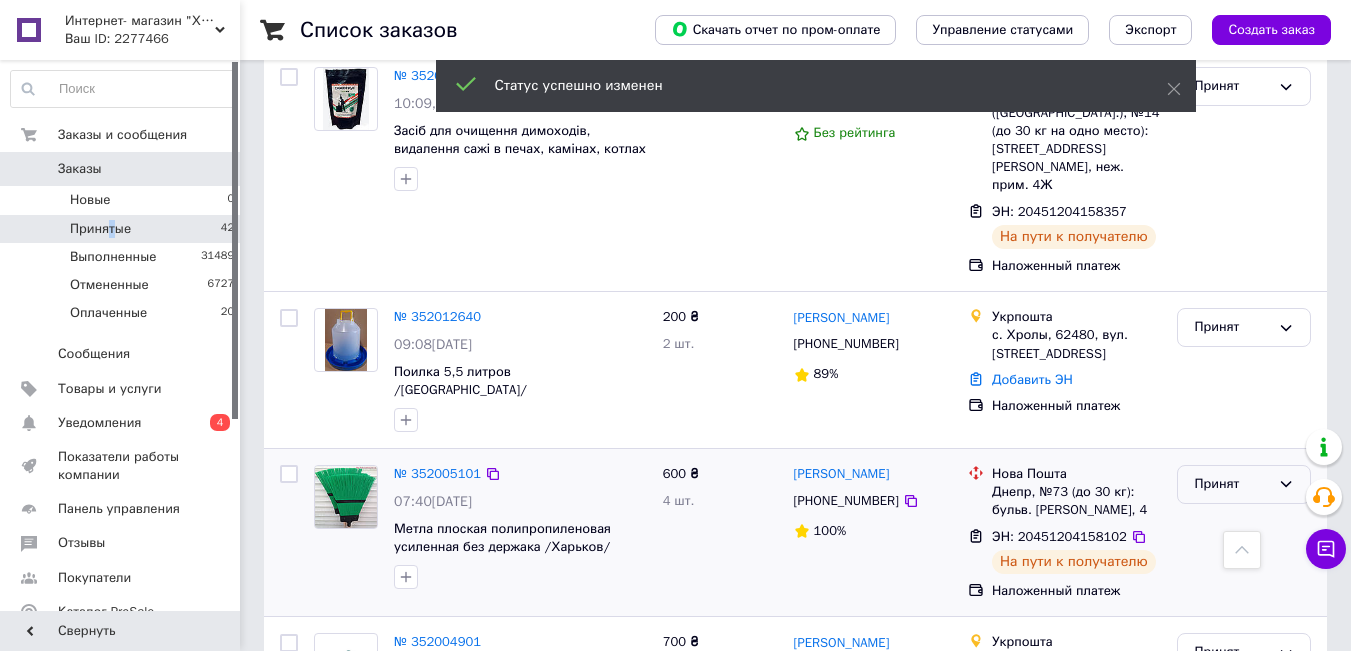 drag, startPoint x: 1232, startPoint y: 176, endPoint x: 1236, endPoint y: 187, distance: 11.7046995 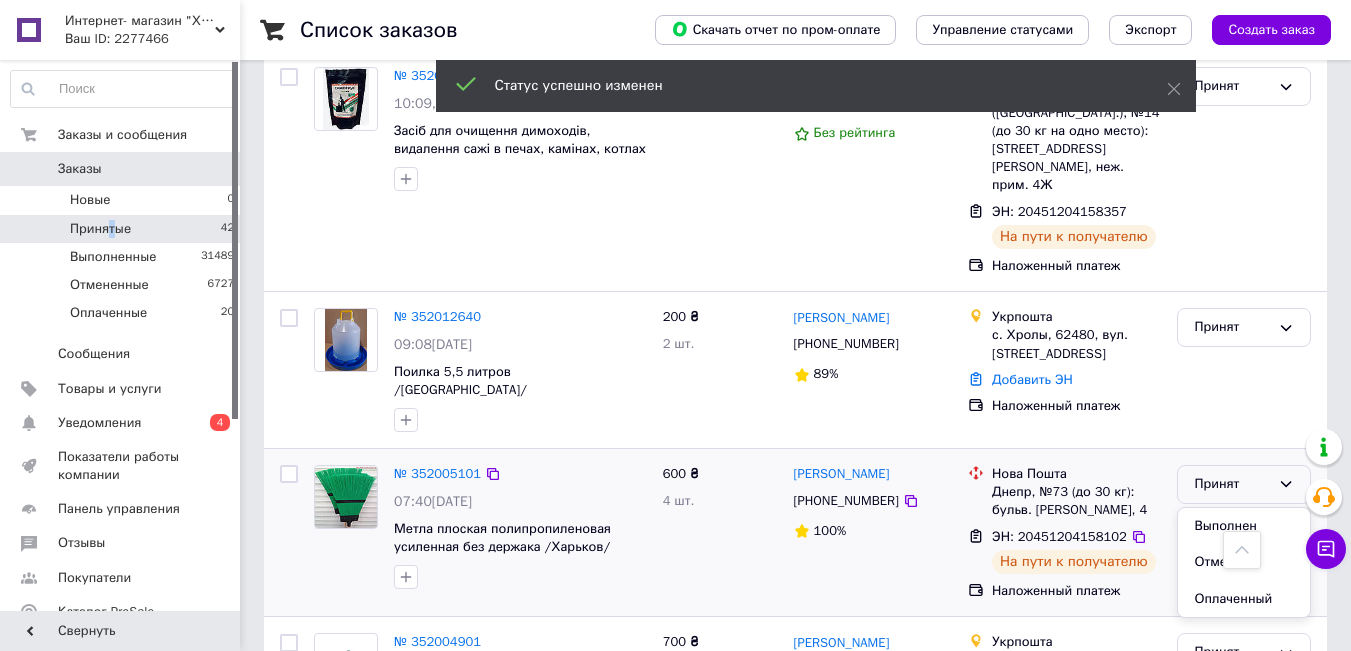 drag, startPoint x: 1227, startPoint y: 225, endPoint x: 1271, endPoint y: 249, distance: 50.119858 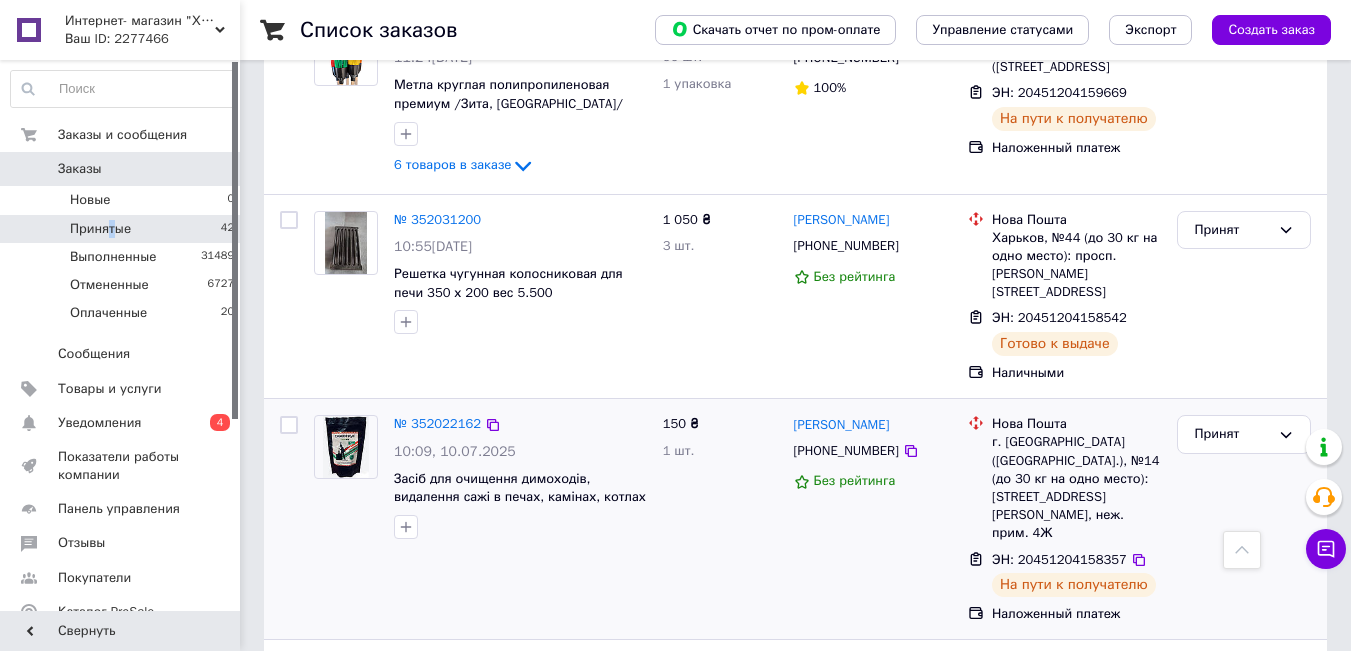 scroll, scrollTop: 6329, scrollLeft: 0, axis: vertical 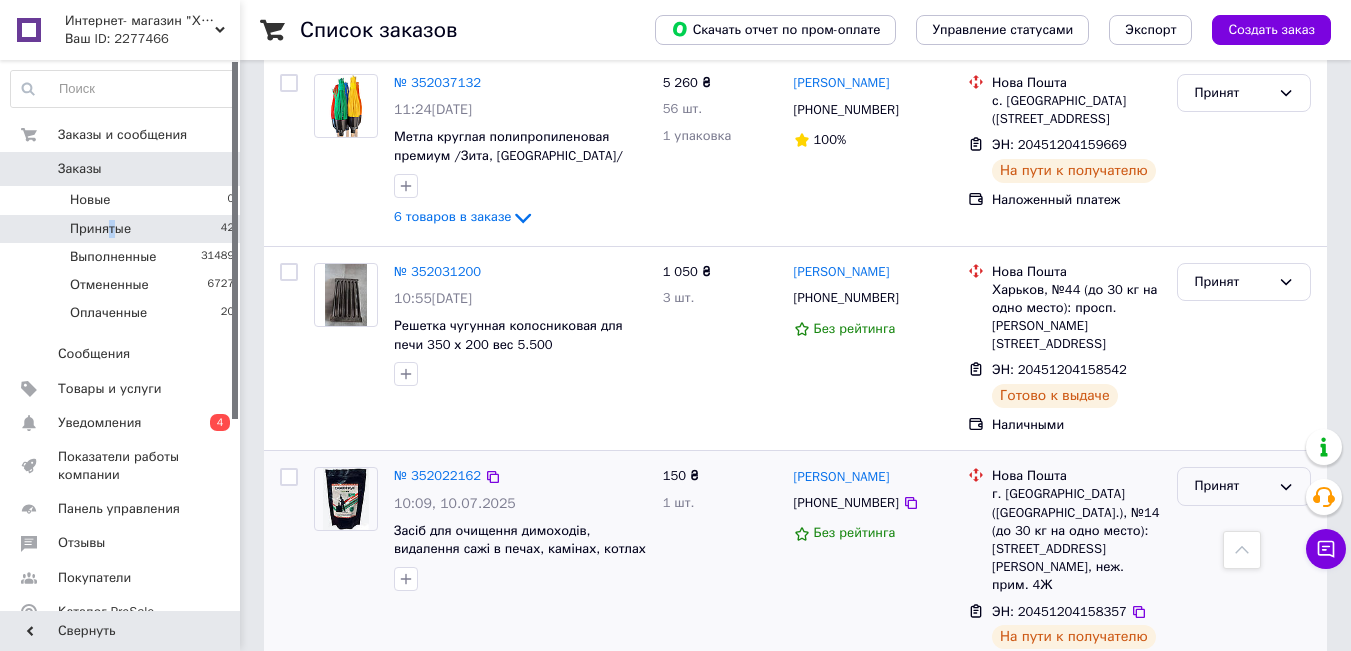 click 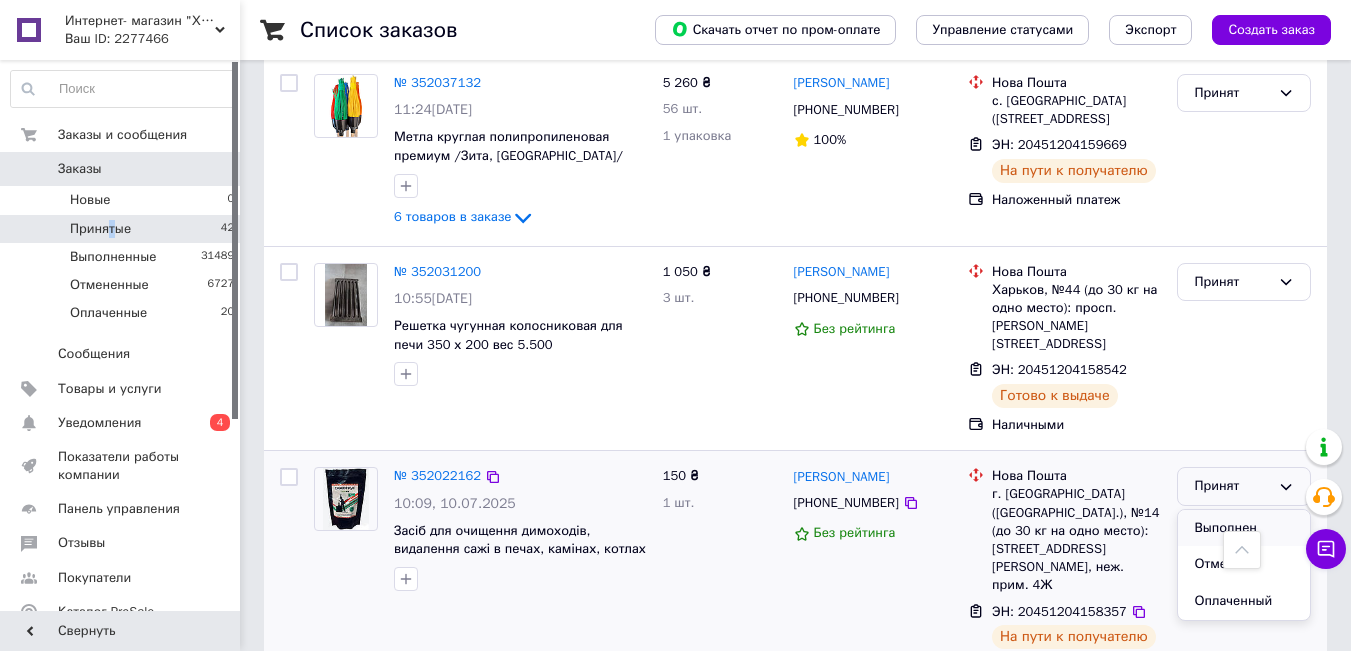 click on "Выполнен" at bounding box center (1244, 528) 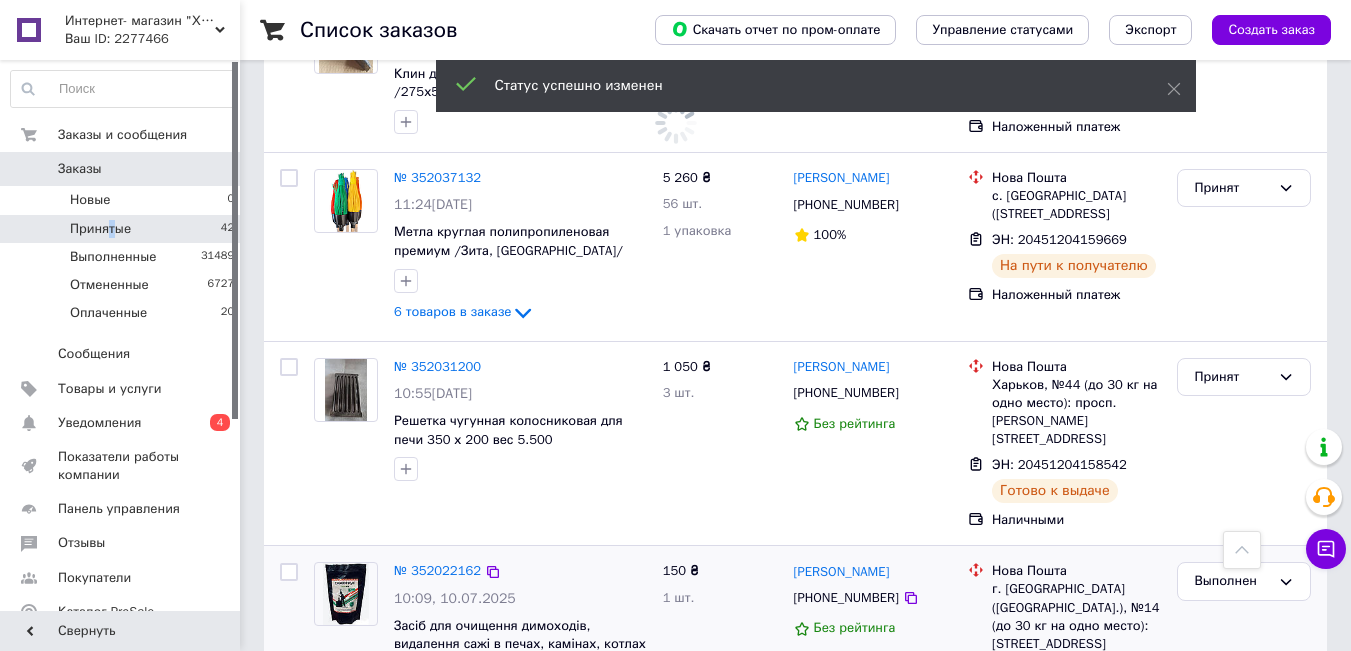 scroll, scrollTop: 6129, scrollLeft: 0, axis: vertical 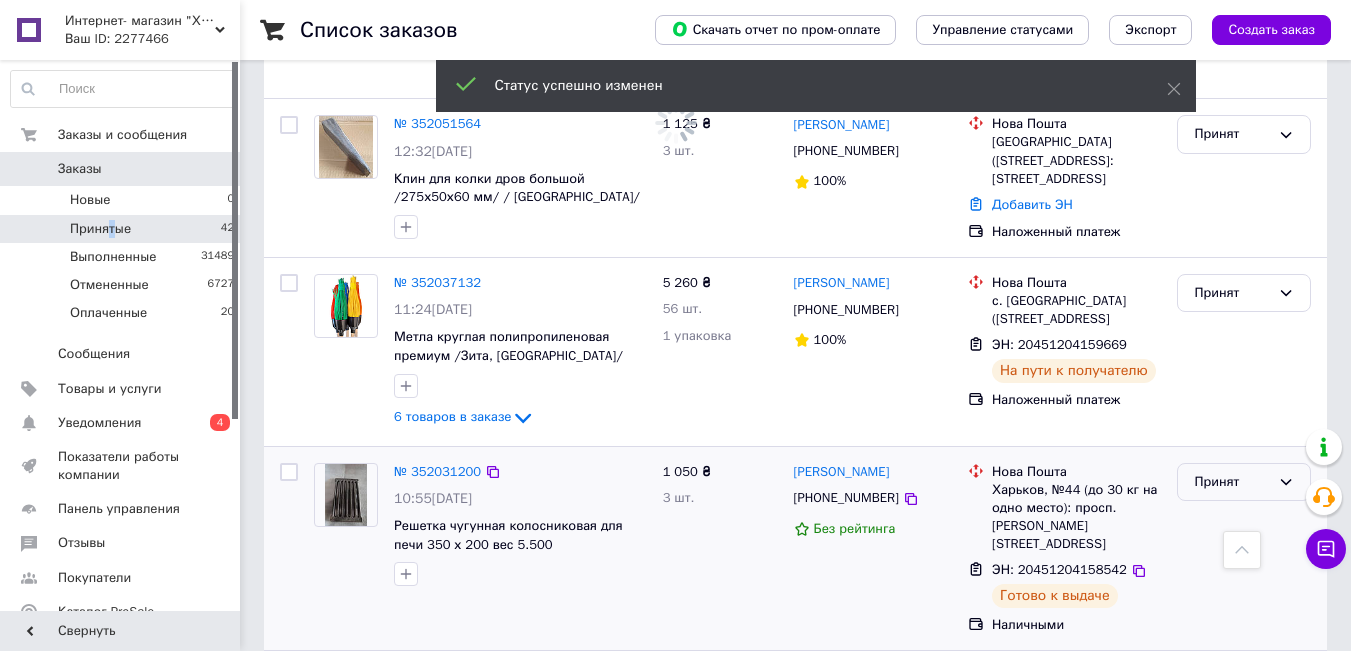 click on "Принят" at bounding box center [1232, 482] 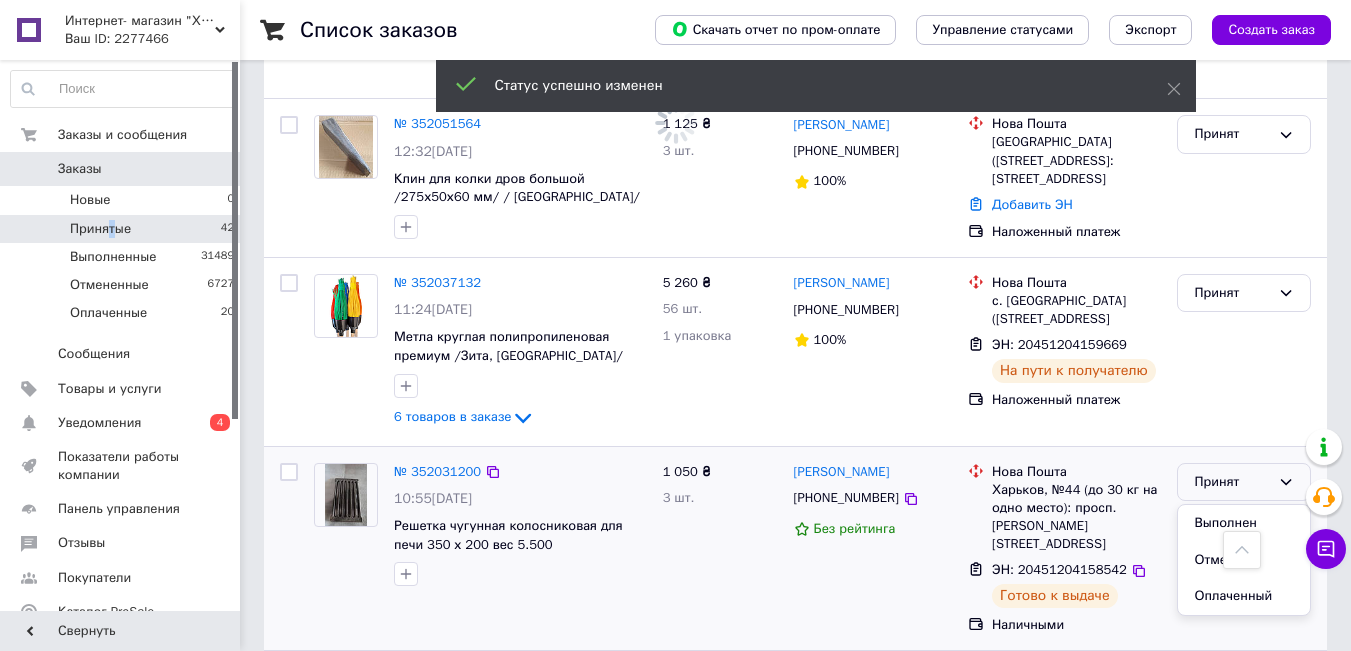 click on "Выполнен" at bounding box center [1244, 523] 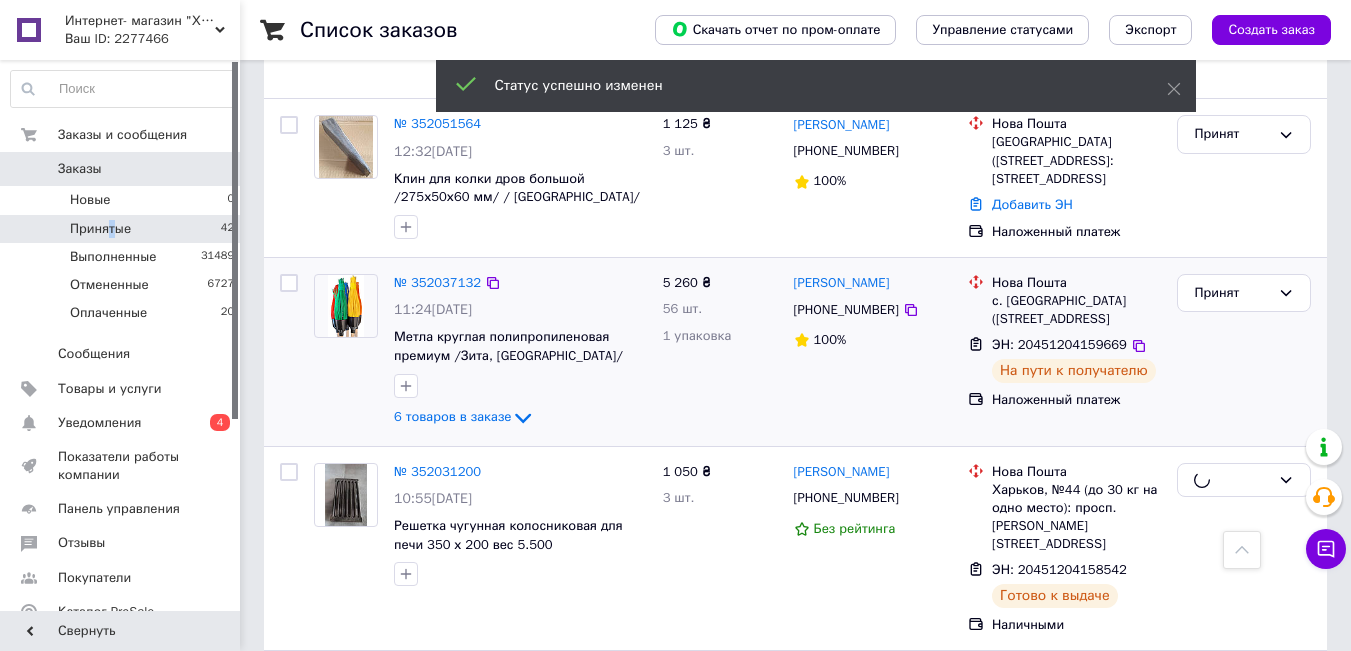 scroll, scrollTop: 5929, scrollLeft: 0, axis: vertical 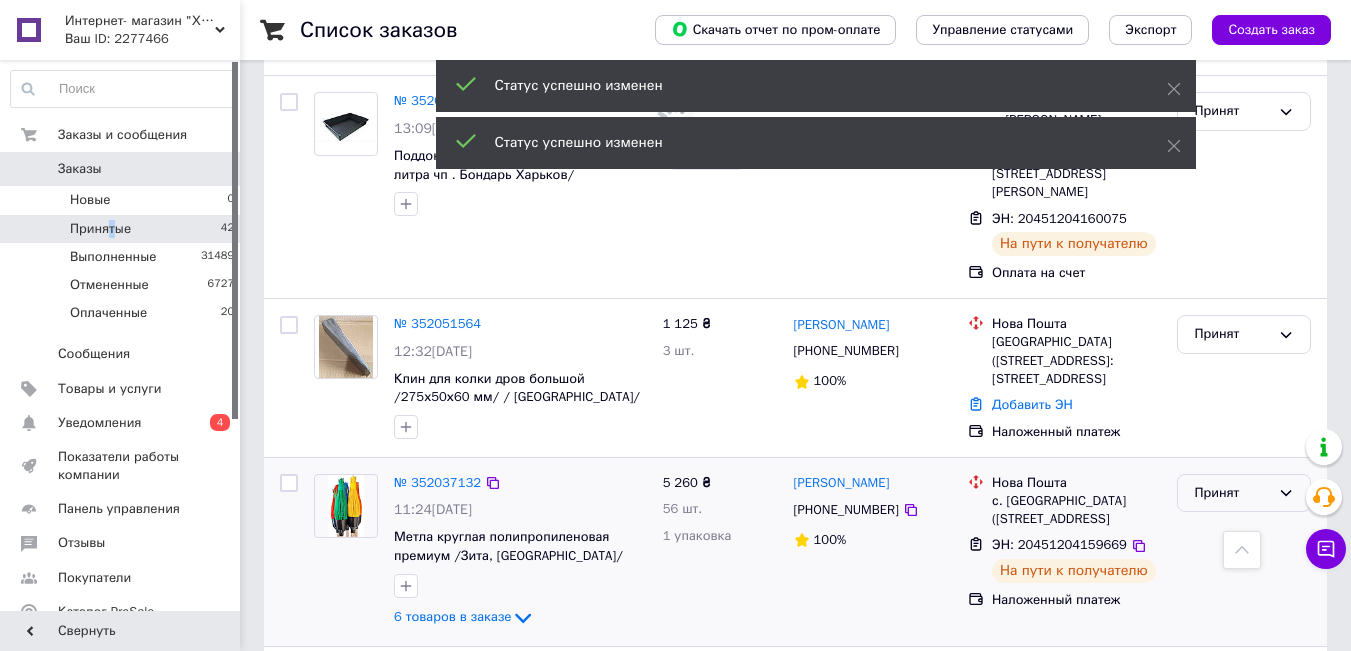 click on "Принят" at bounding box center [1232, 493] 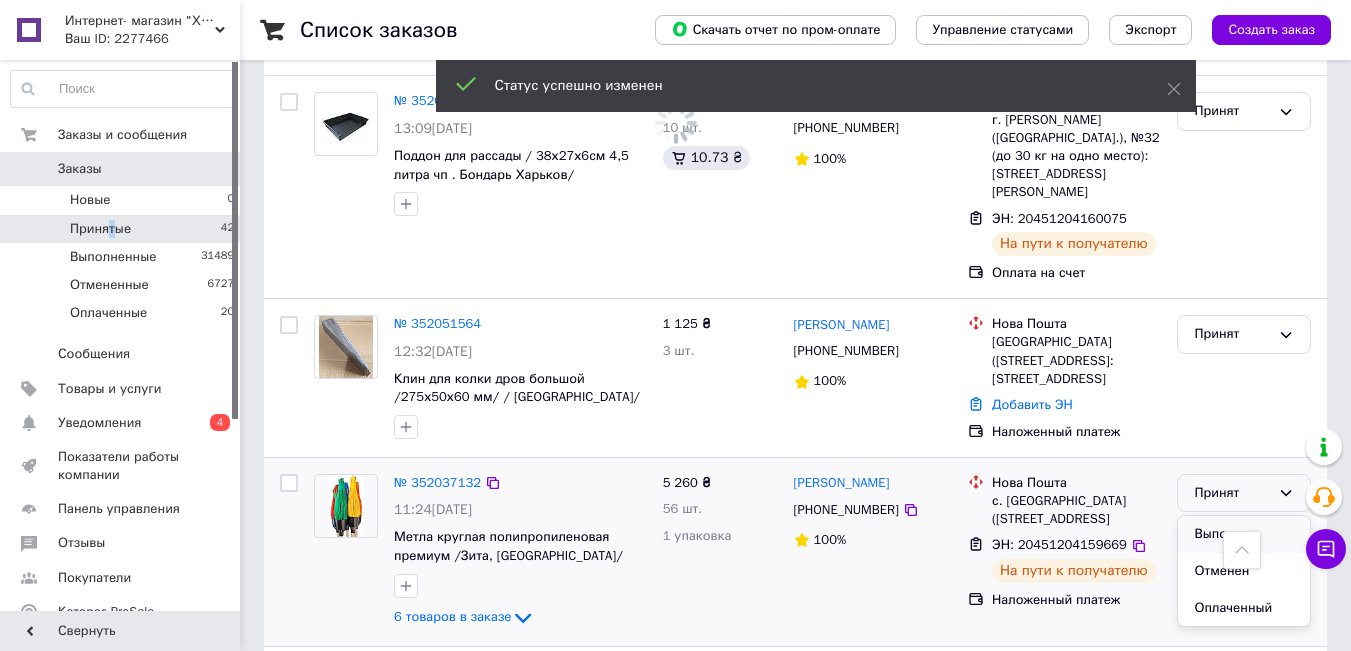 click on "Выполнен" at bounding box center (1244, 534) 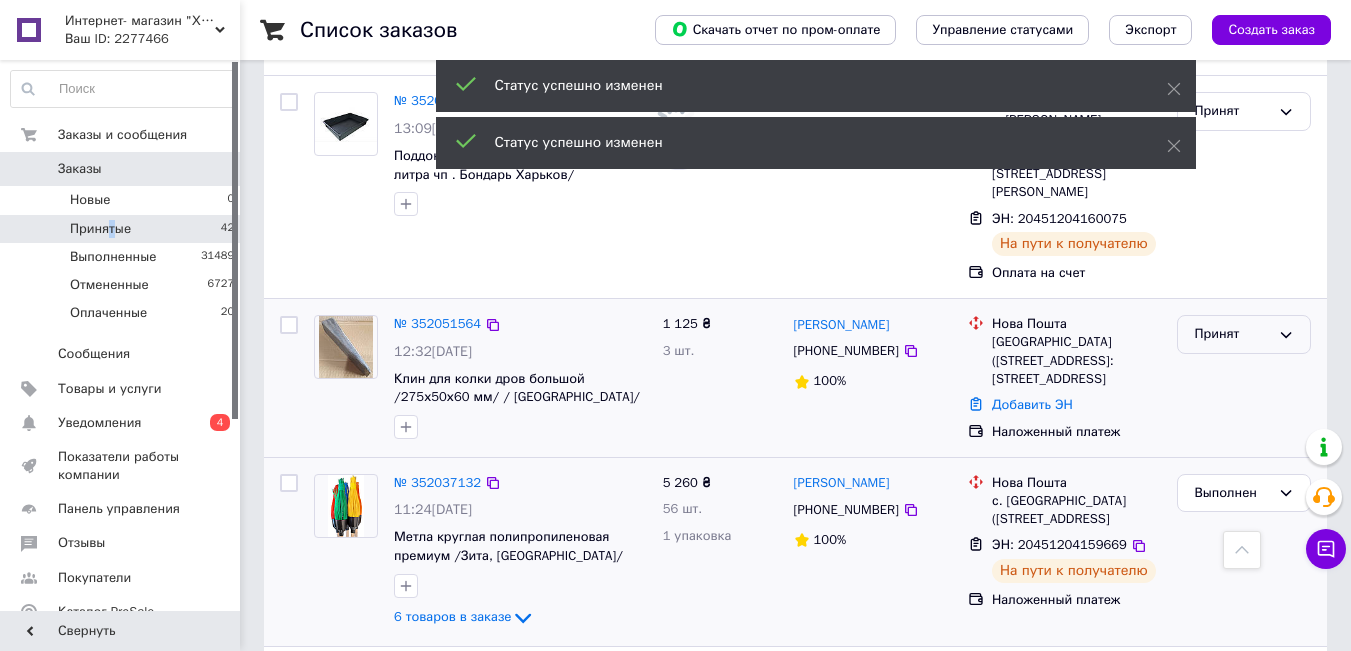 scroll, scrollTop: 5629, scrollLeft: 0, axis: vertical 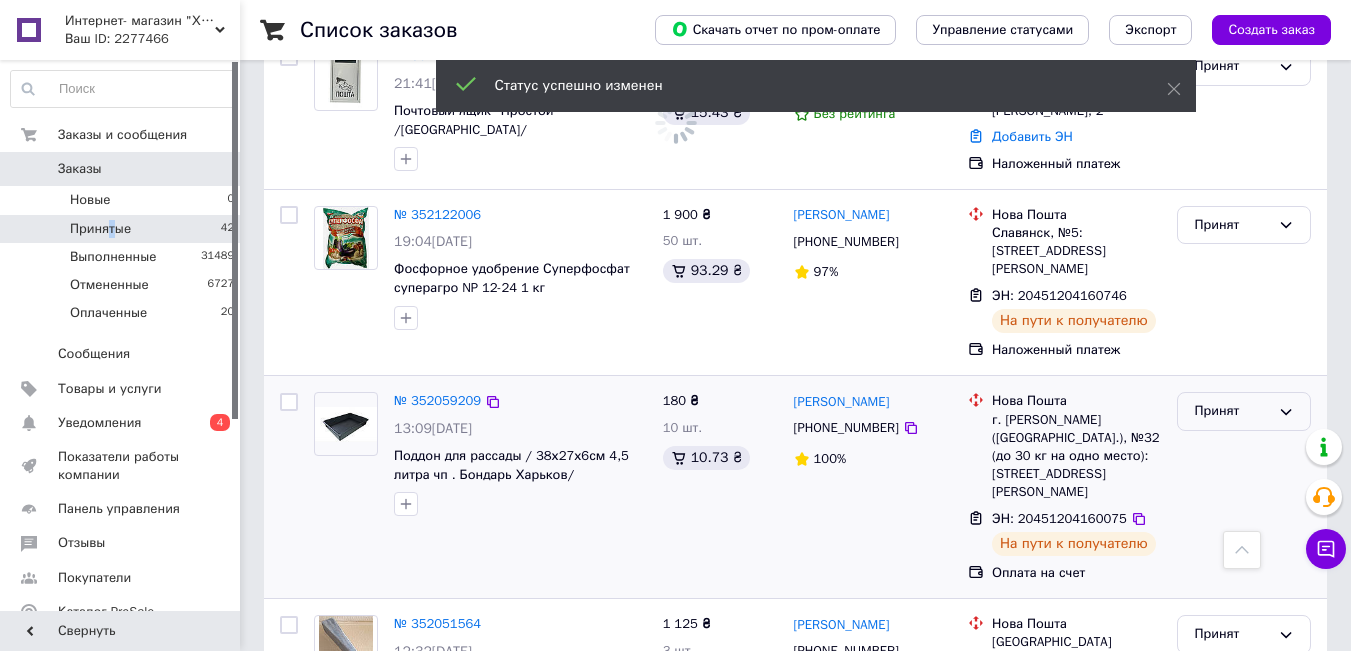 click on "Принят" at bounding box center [1244, 411] 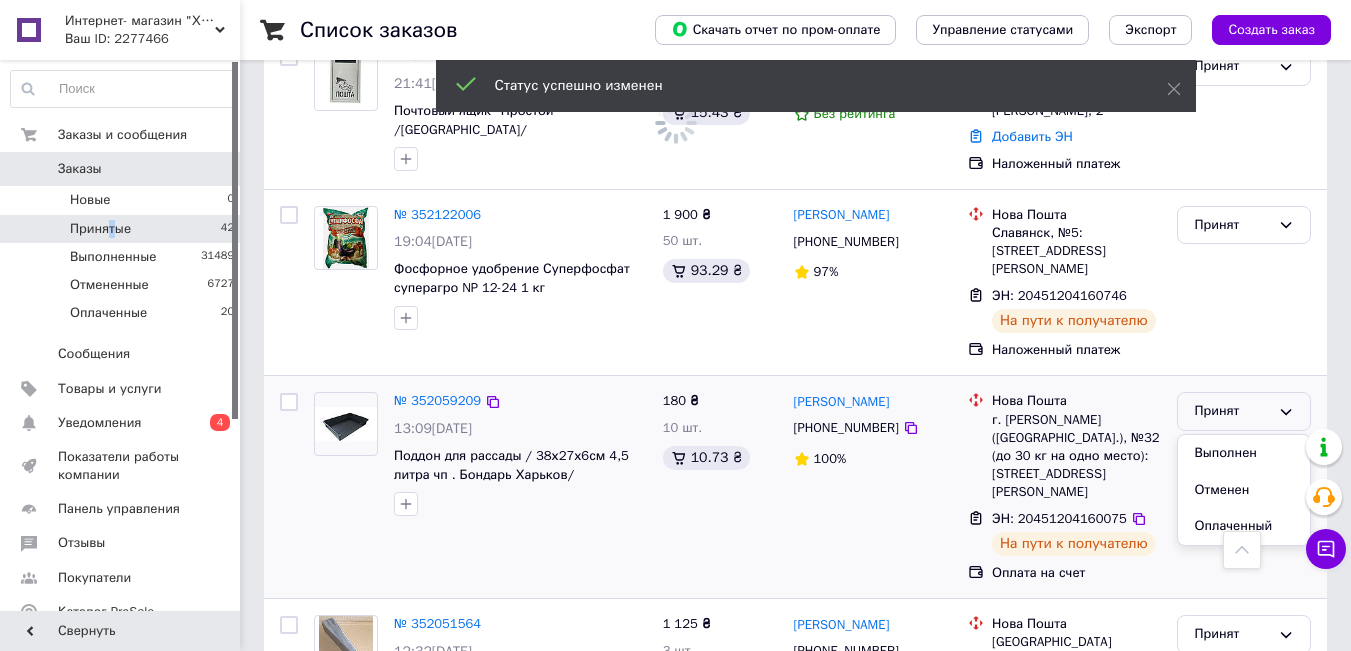 click on "Выполнен" at bounding box center [1244, 453] 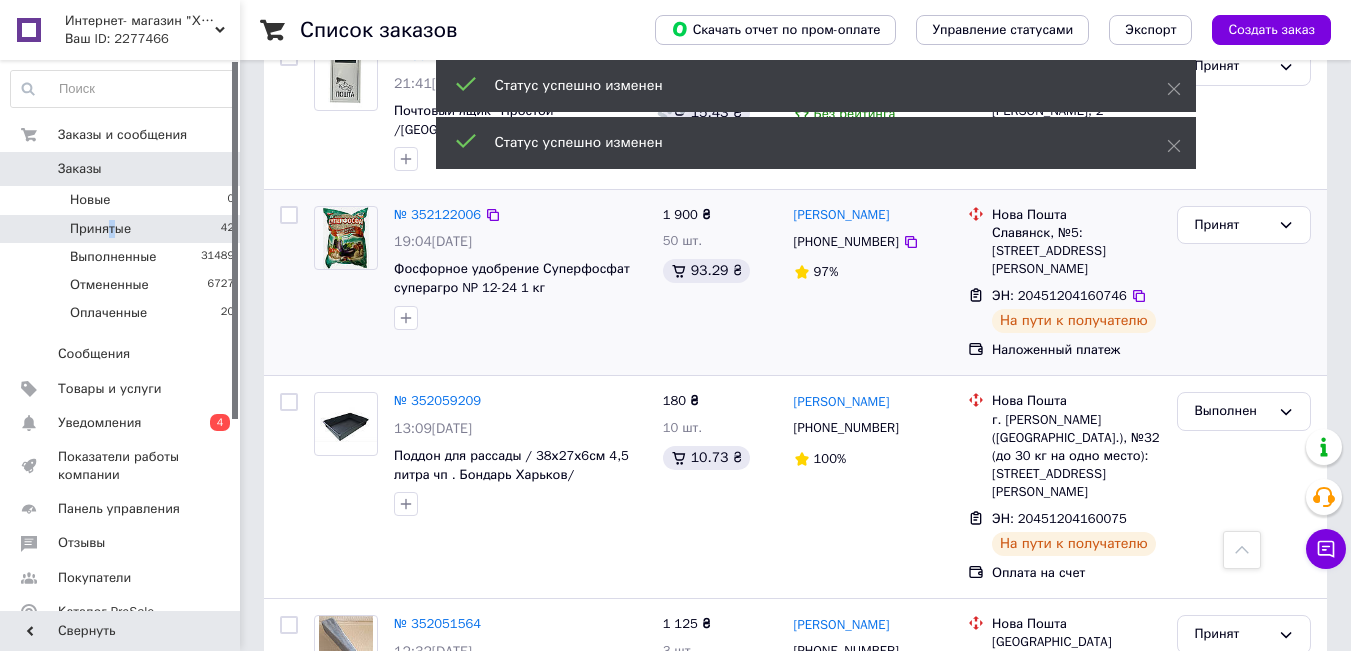 scroll, scrollTop: 5429, scrollLeft: 0, axis: vertical 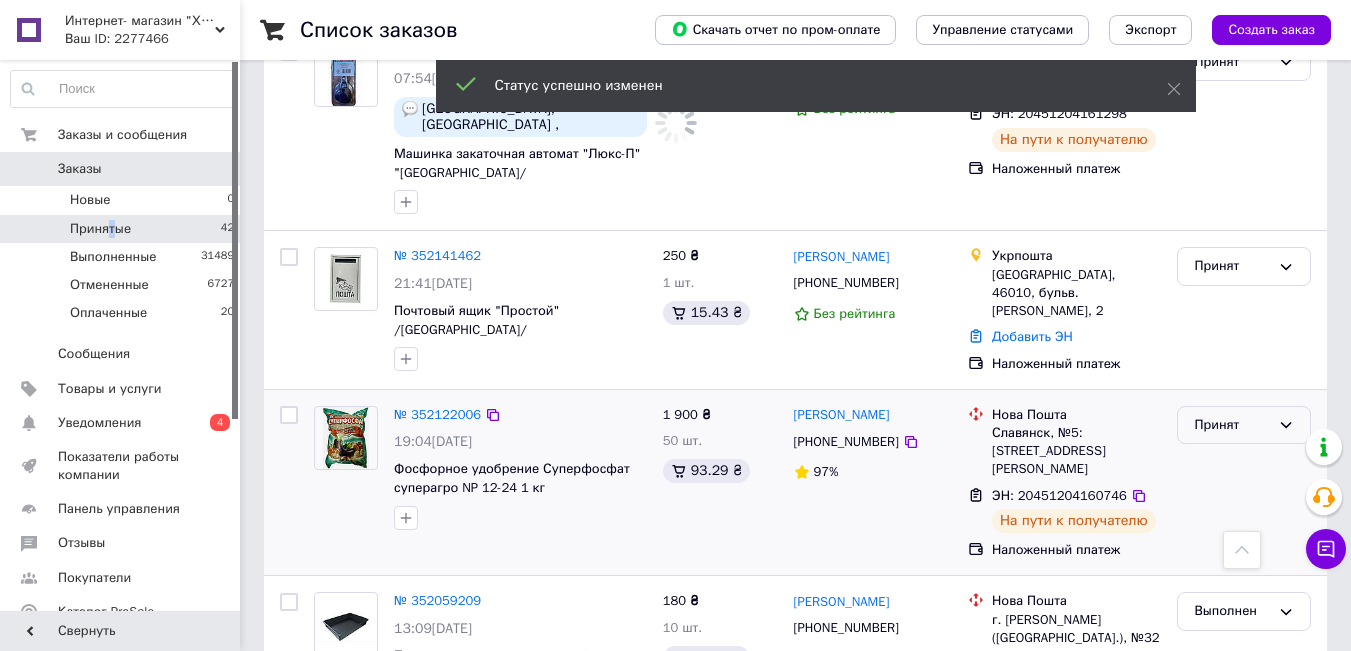 click on "Принят" at bounding box center (1244, 425) 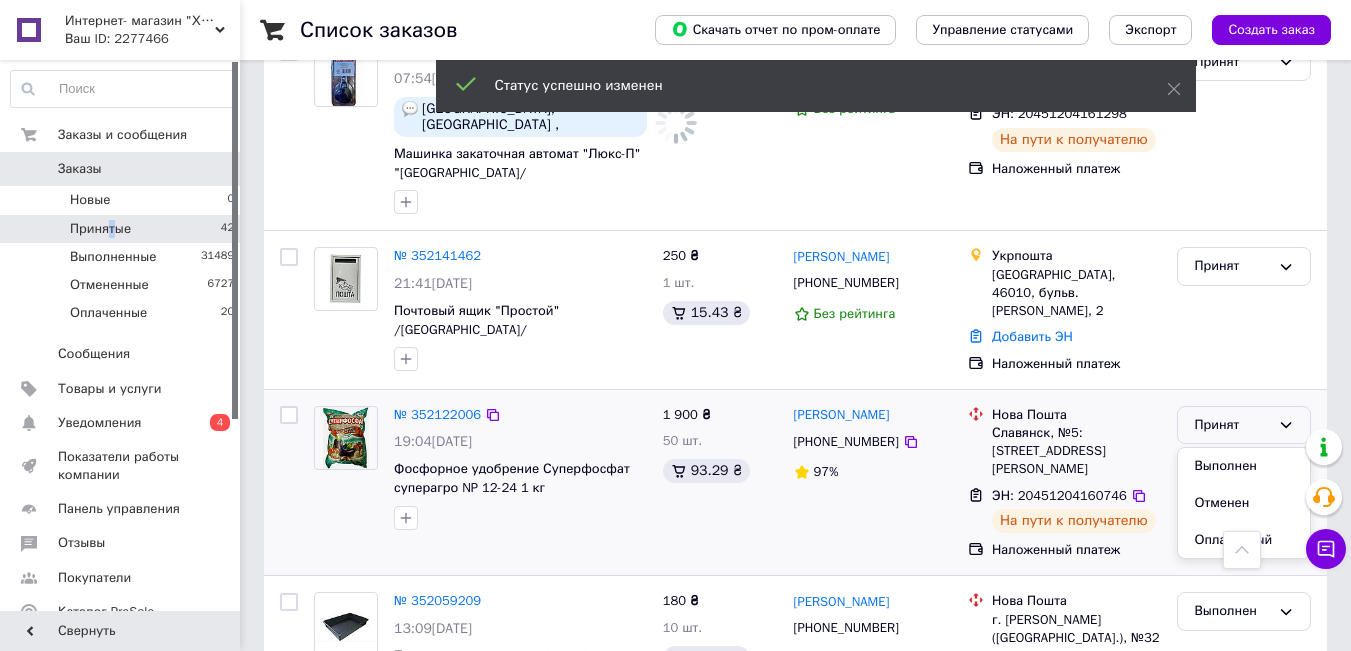 click on "Выполнен" at bounding box center (1244, 466) 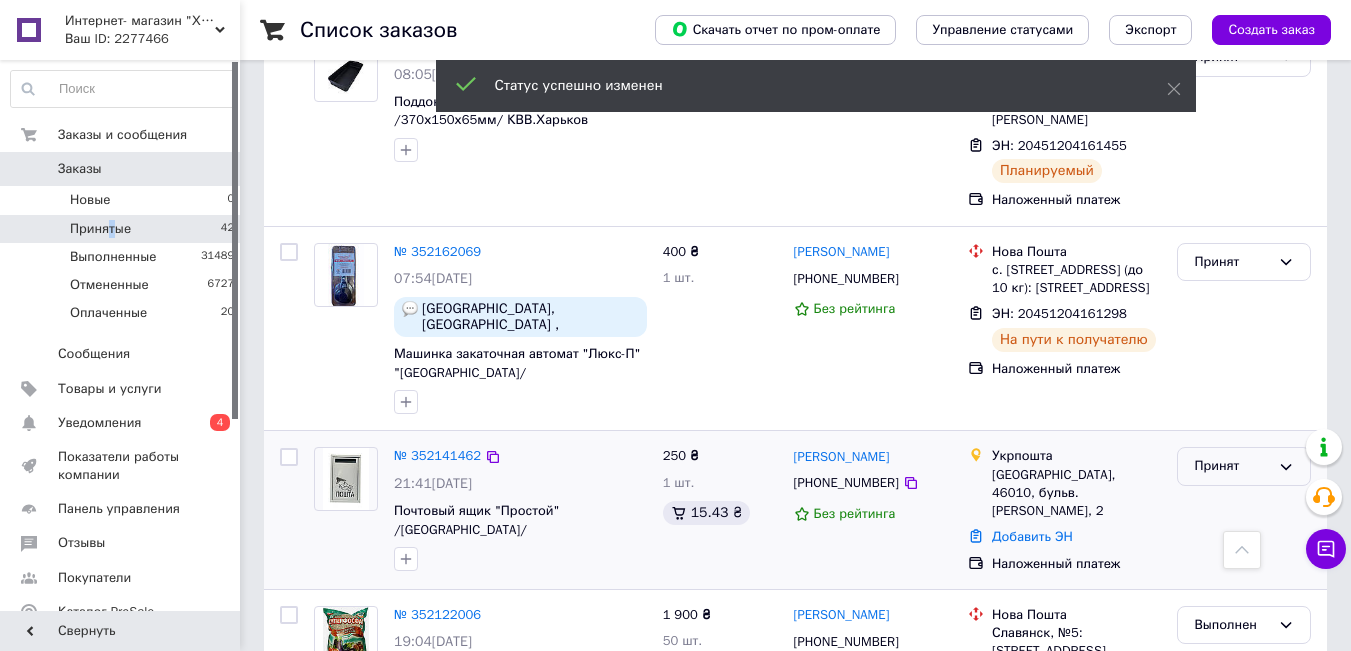scroll, scrollTop: 5029, scrollLeft: 0, axis: vertical 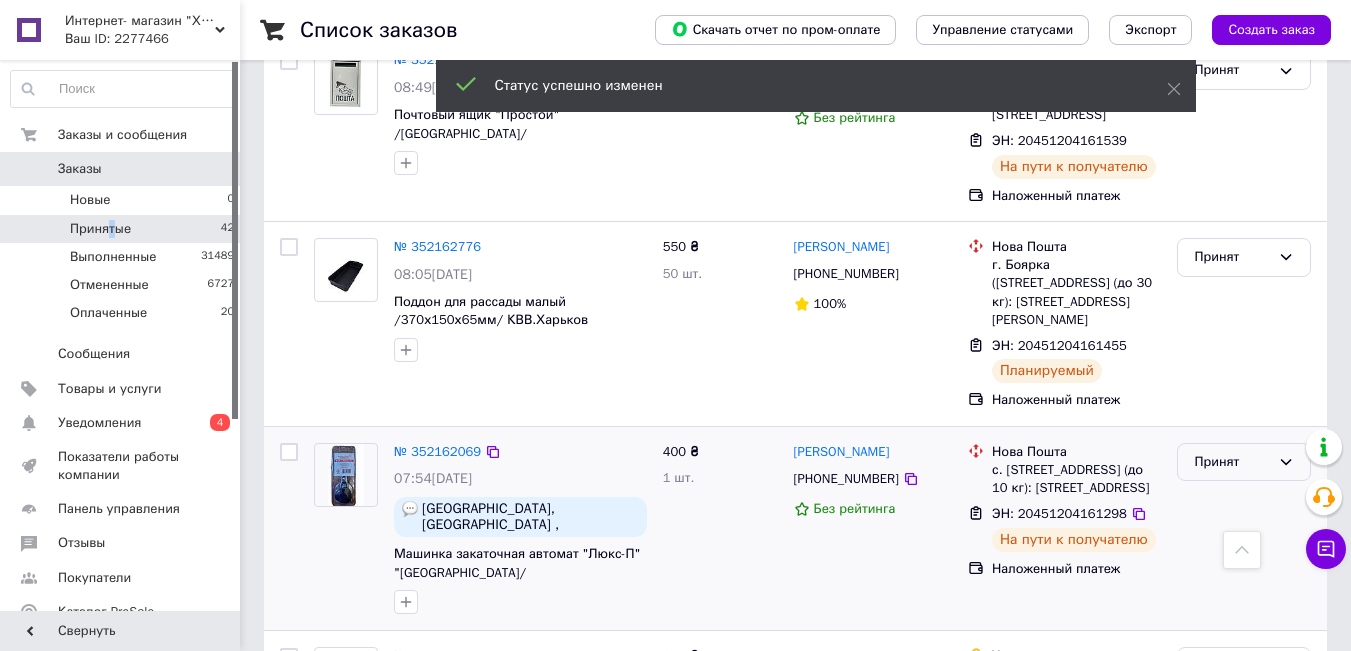 click on "Принят" at bounding box center [1232, 462] 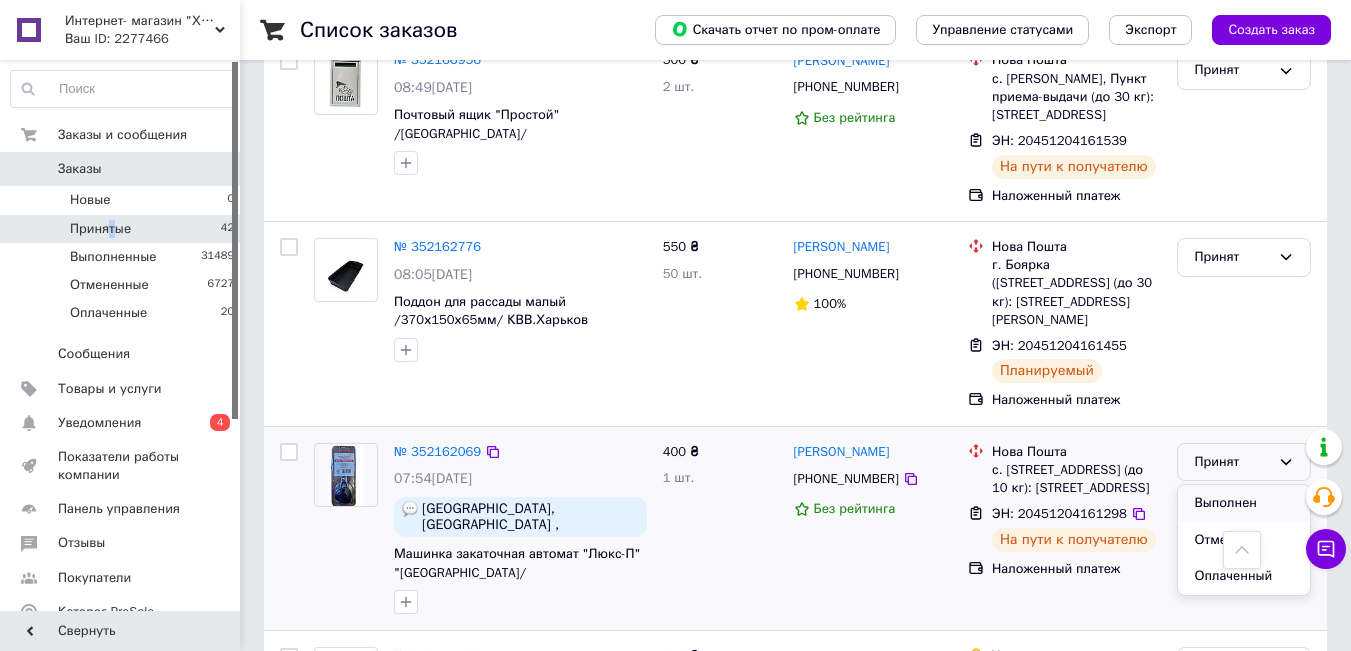 click on "Выполнен" at bounding box center [1244, 503] 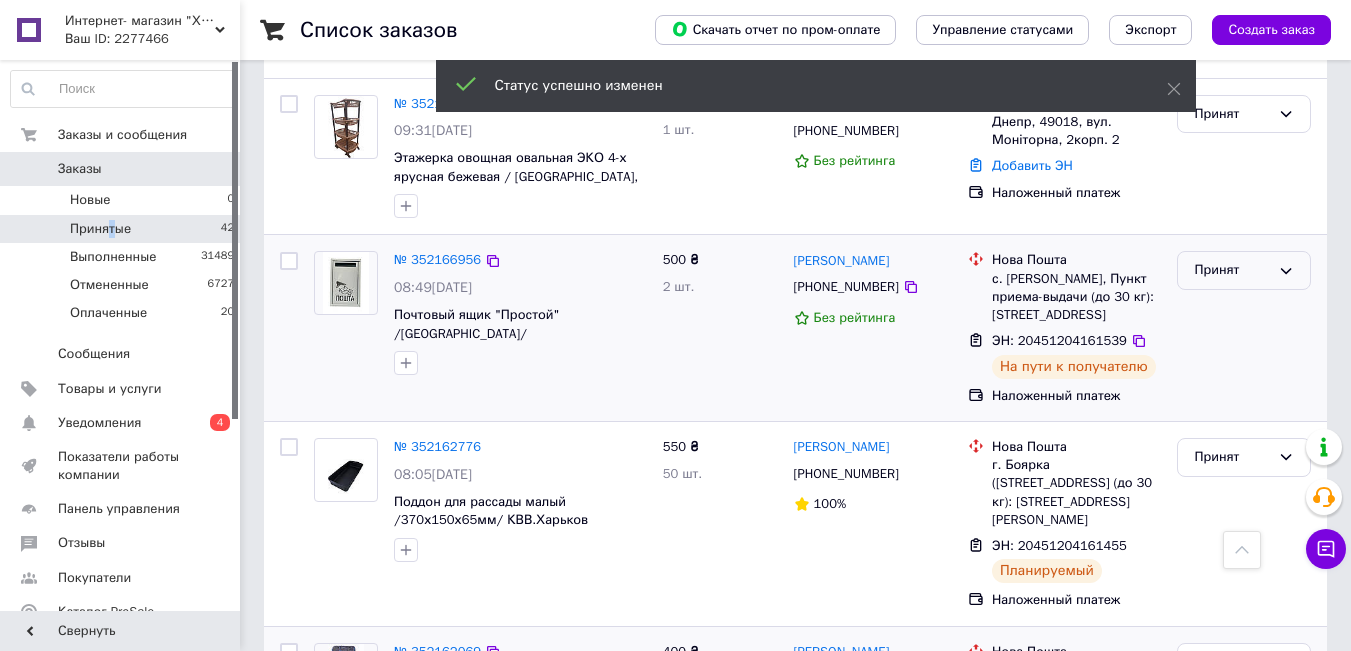 scroll, scrollTop: 4729, scrollLeft: 0, axis: vertical 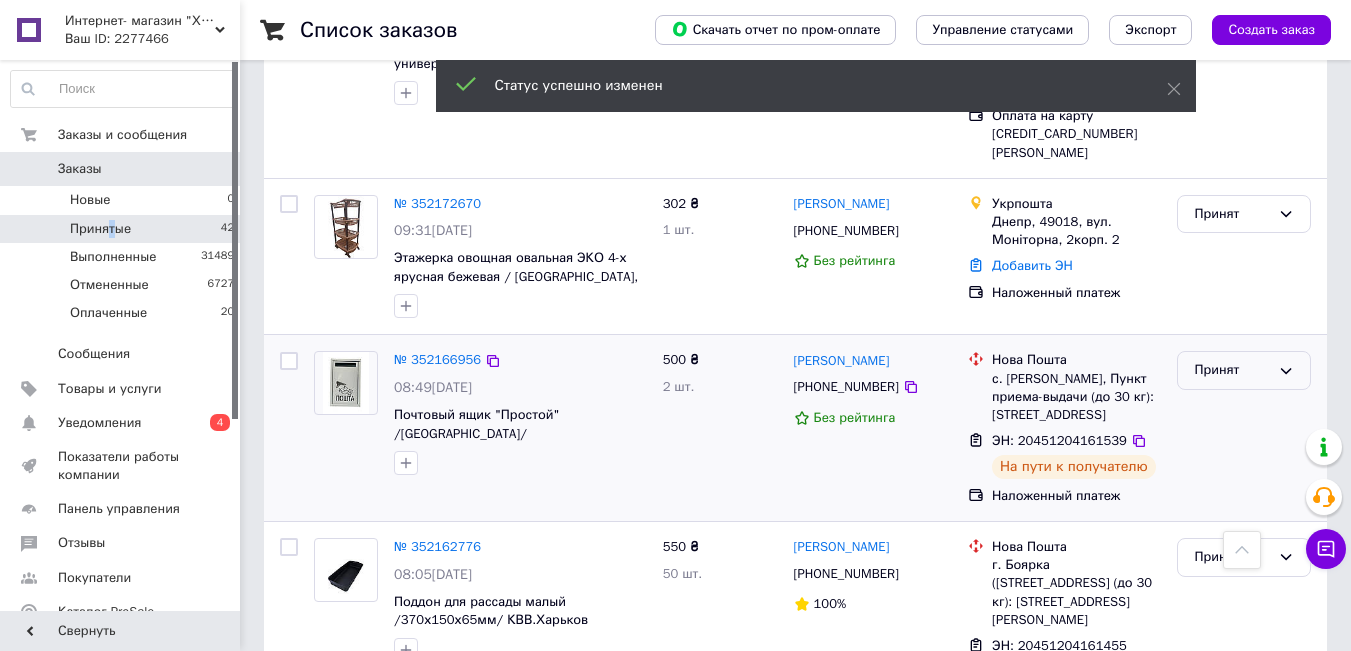 click on "Принят" at bounding box center (1244, 370) 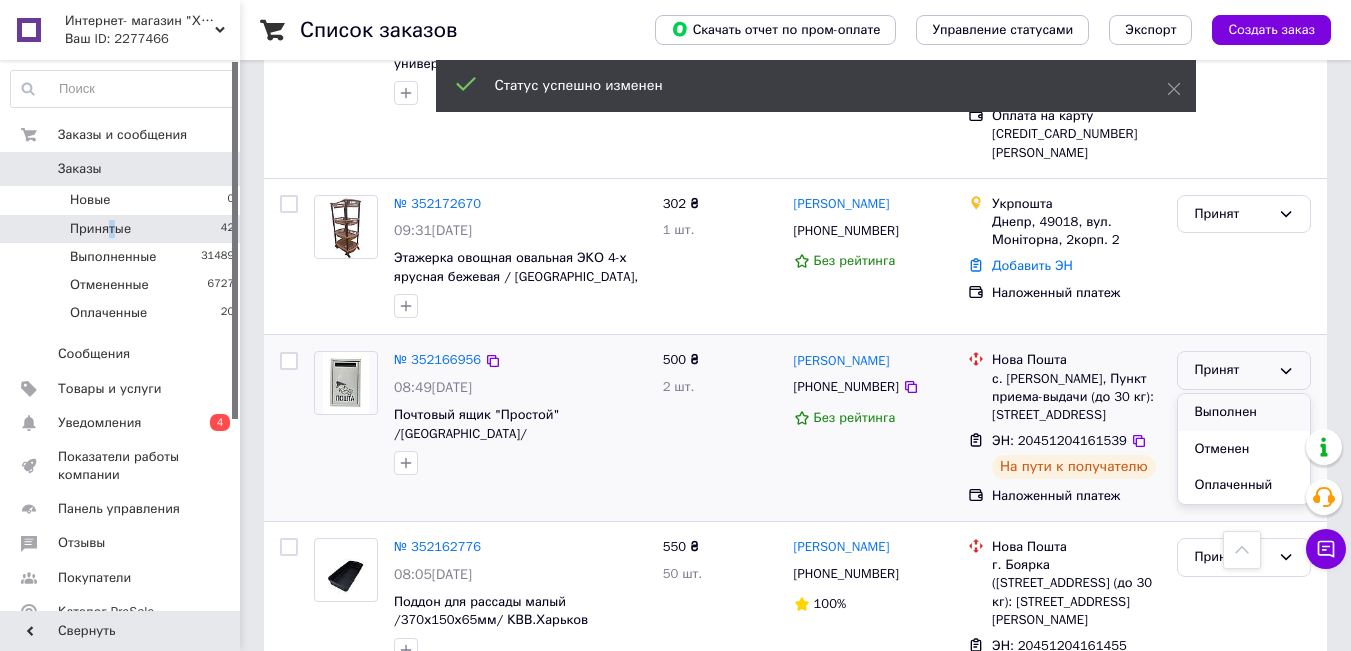 click on "Выполнен" at bounding box center [1244, 412] 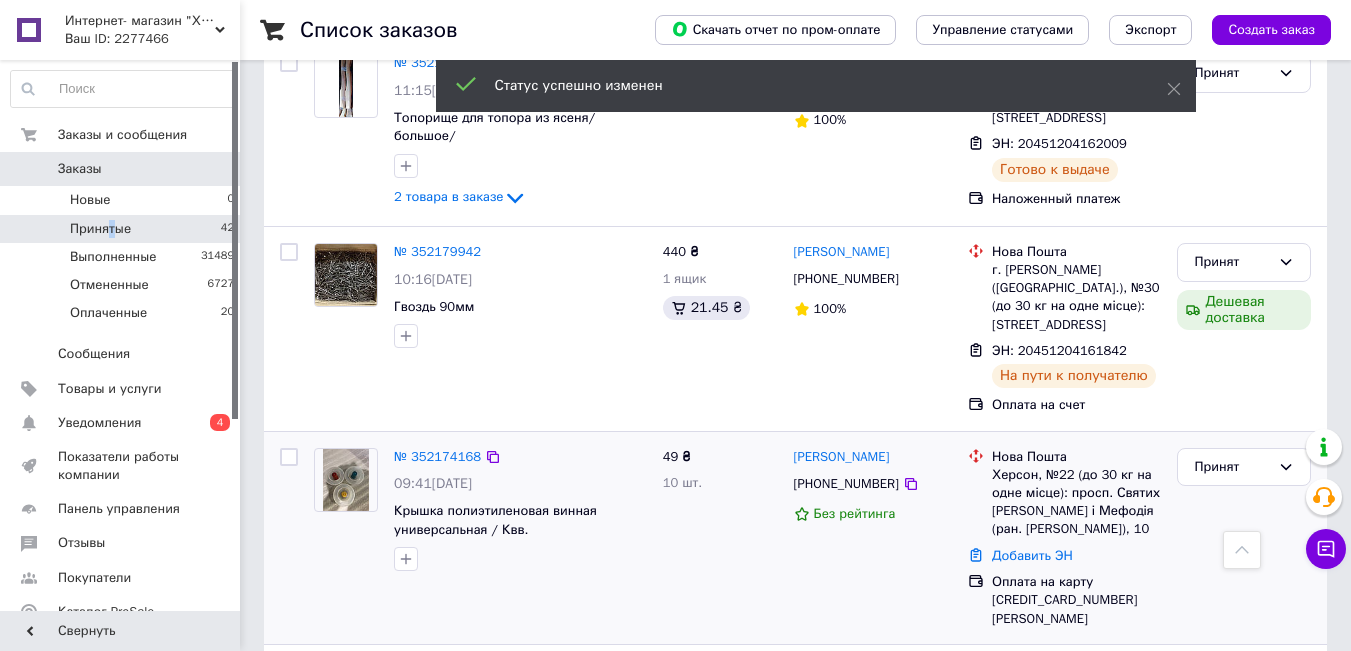 scroll, scrollTop: 4229, scrollLeft: 0, axis: vertical 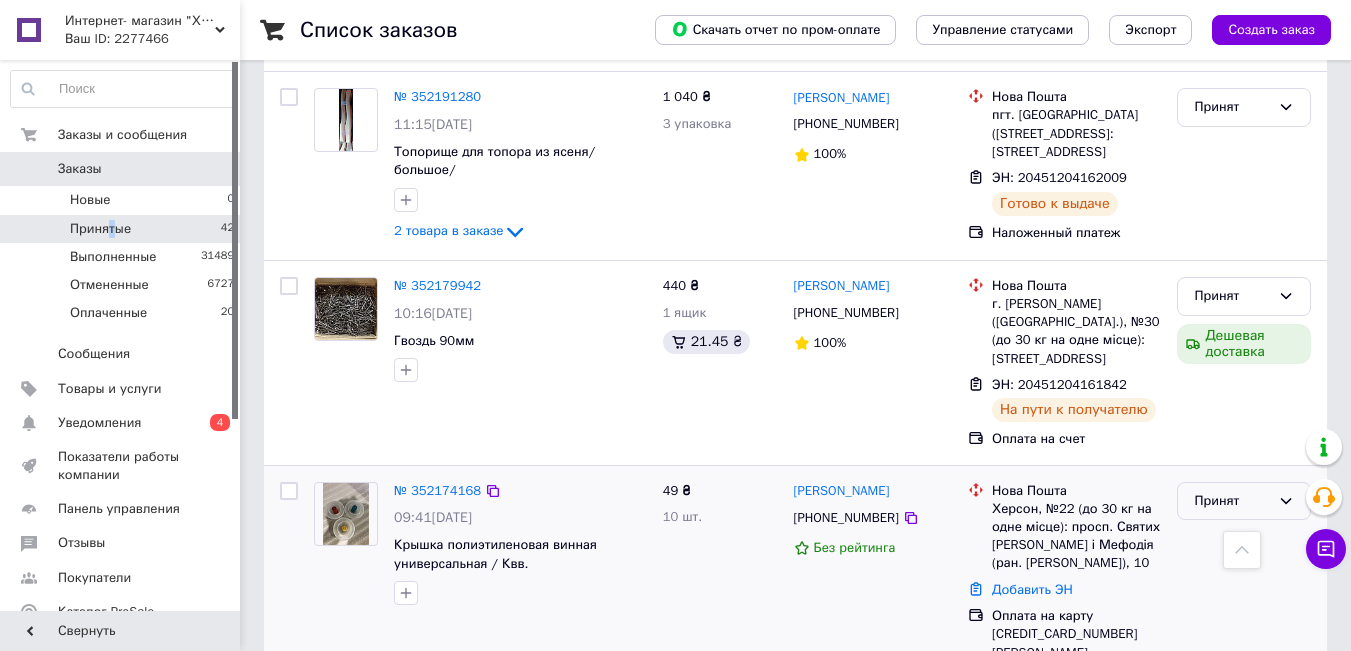 click on "Принят" at bounding box center (1232, 501) 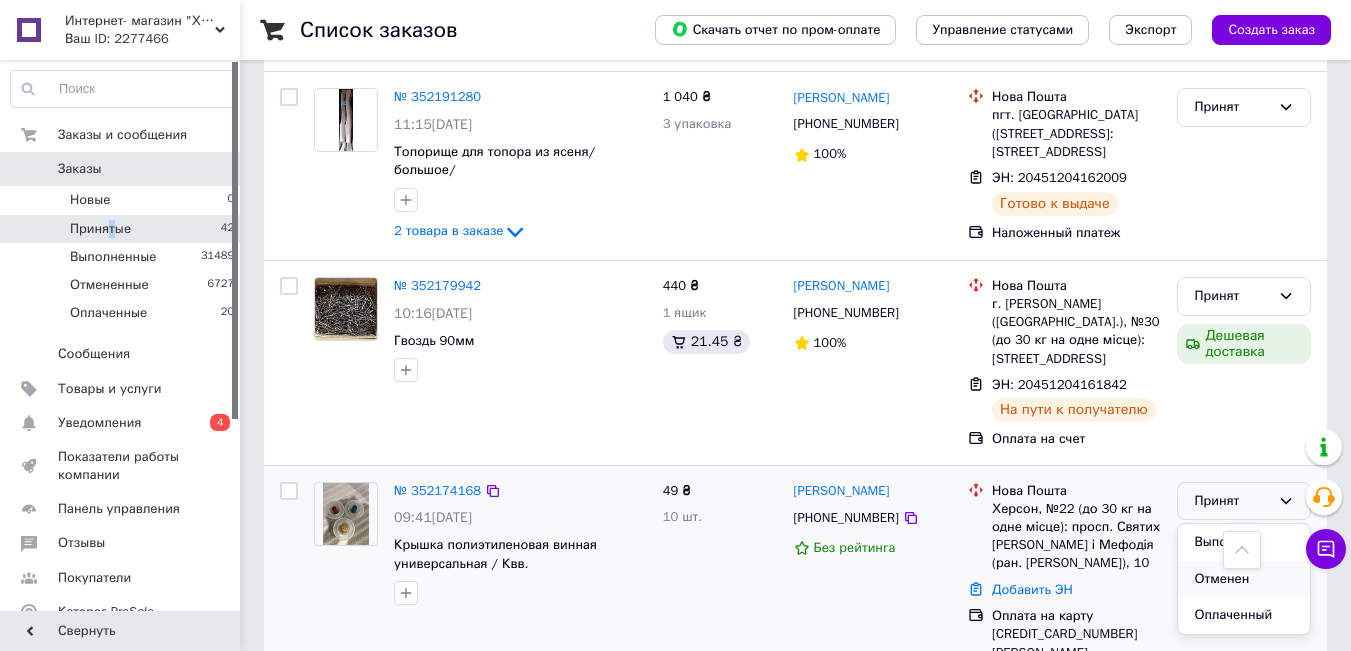 click on "Отменен" at bounding box center [1244, 579] 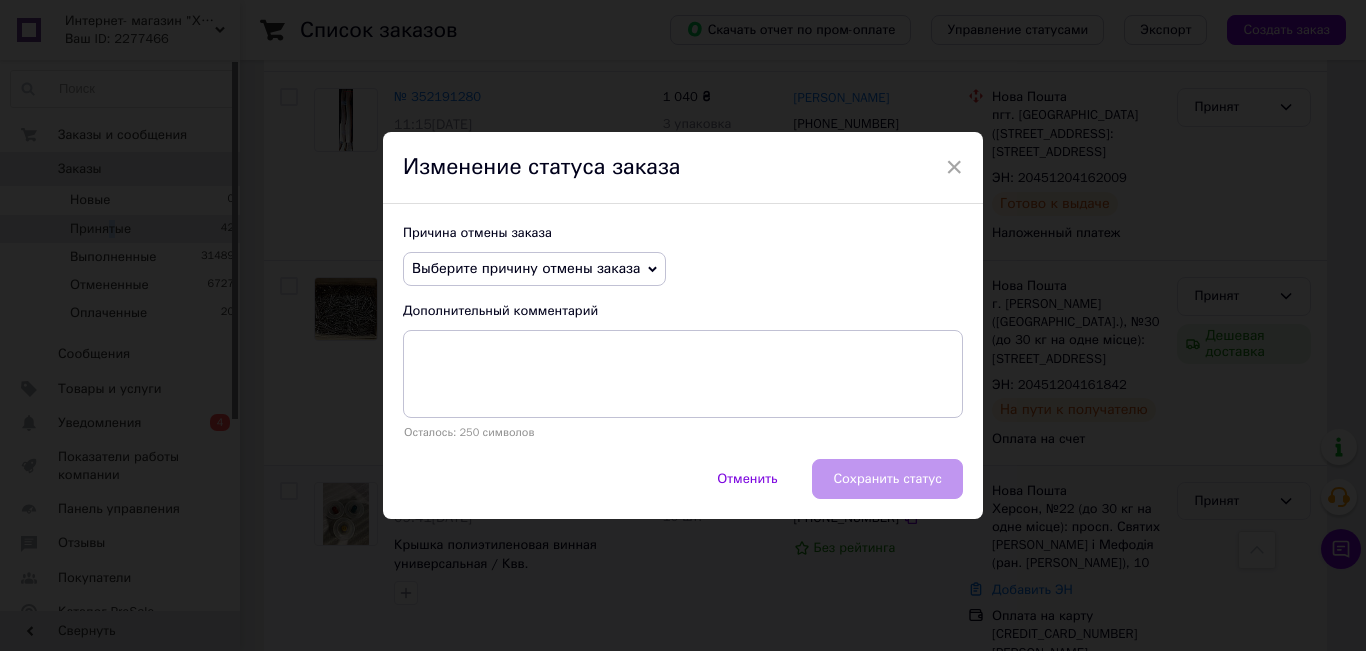 click on "Выберите причину отмены заказа" at bounding box center [526, 268] 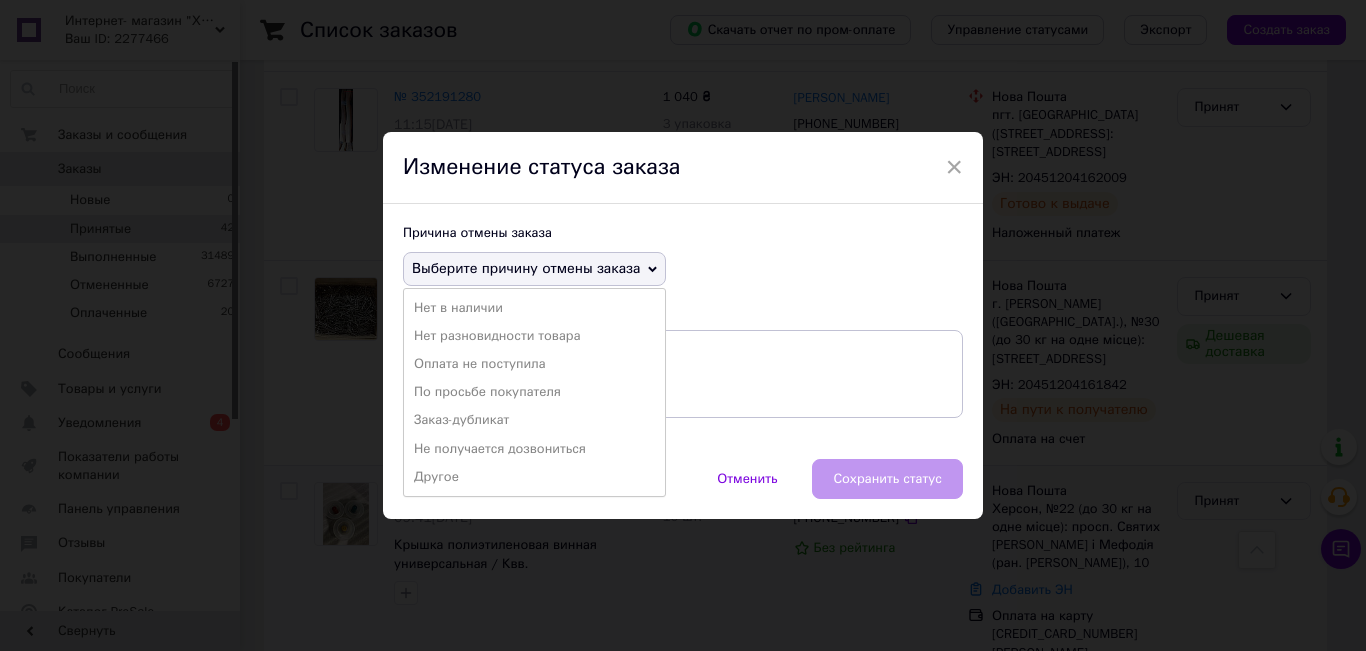 drag, startPoint x: 532, startPoint y: 365, endPoint x: 851, endPoint y: 480, distance: 339.09586 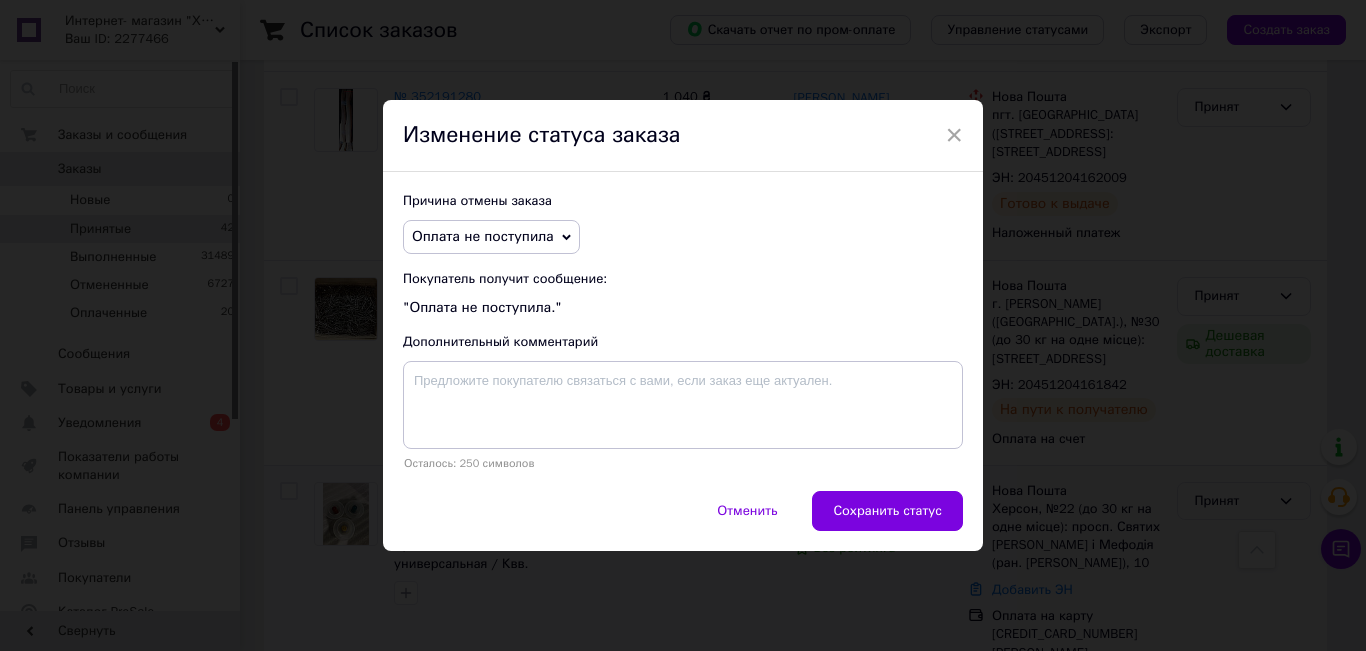 click on "Сохранить статус" at bounding box center (887, 511) 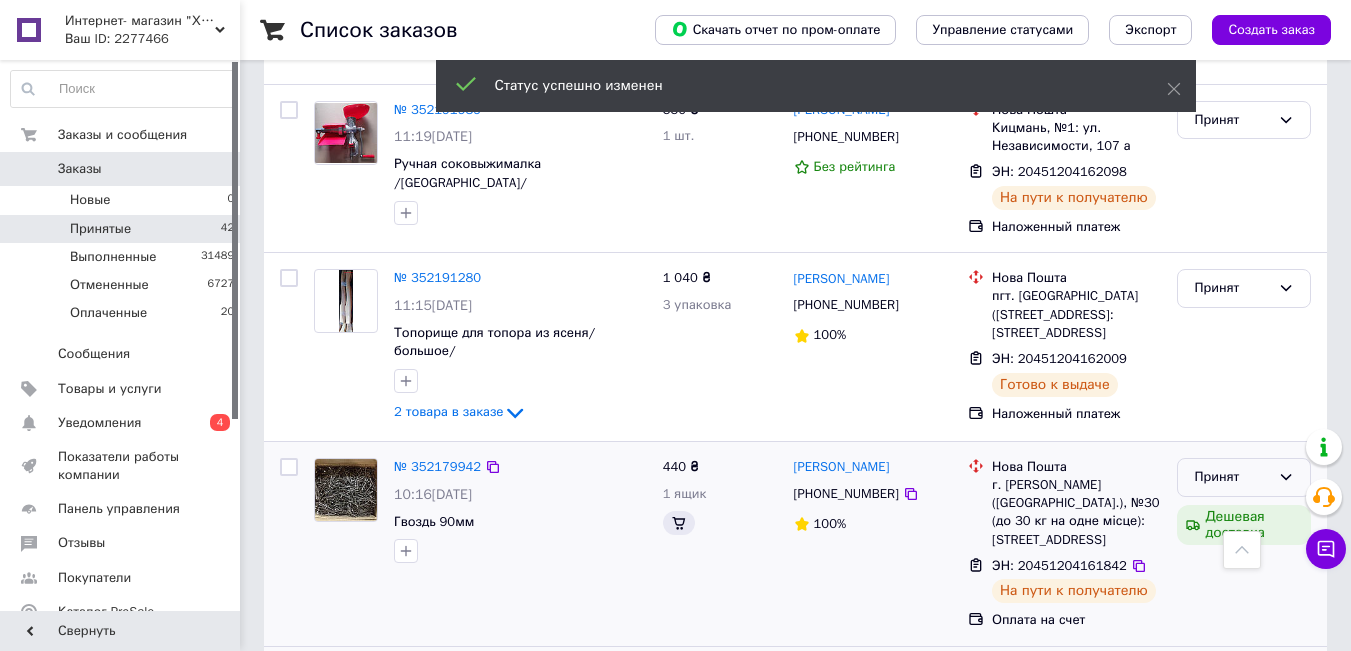 scroll, scrollTop: 4029, scrollLeft: 0, axis: vertical 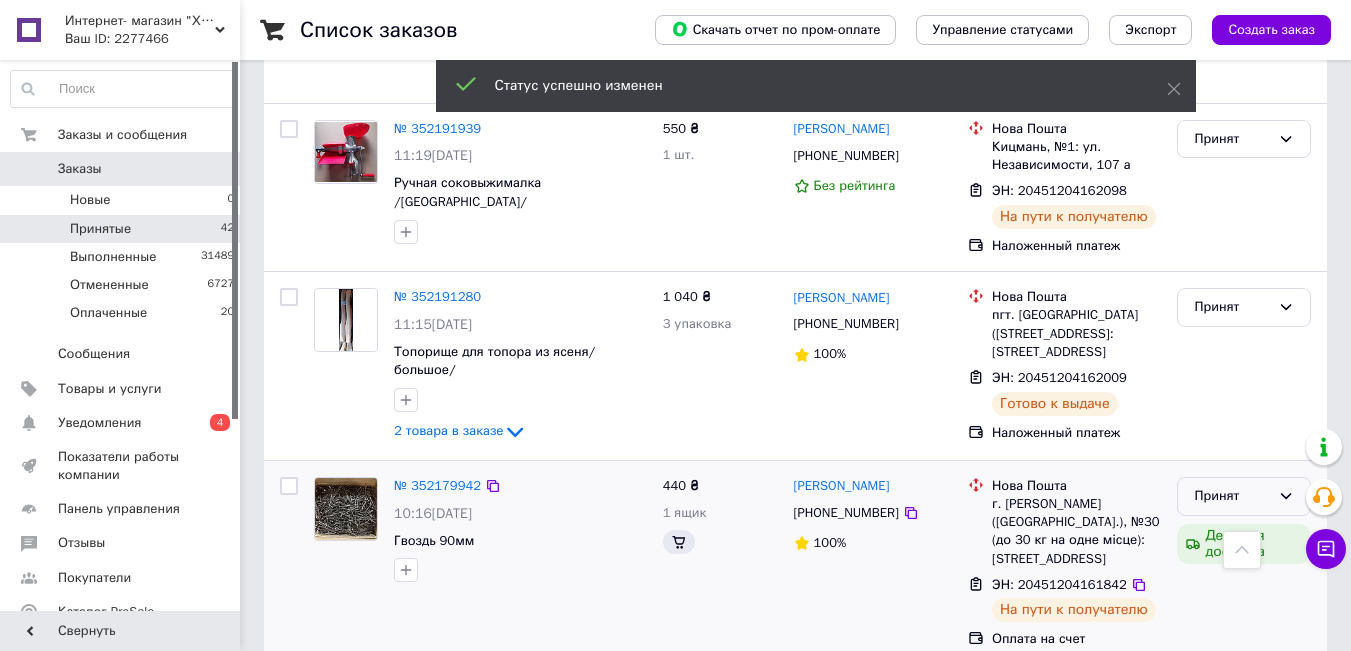 click on "Принят" at bounding box center [1244, 496] 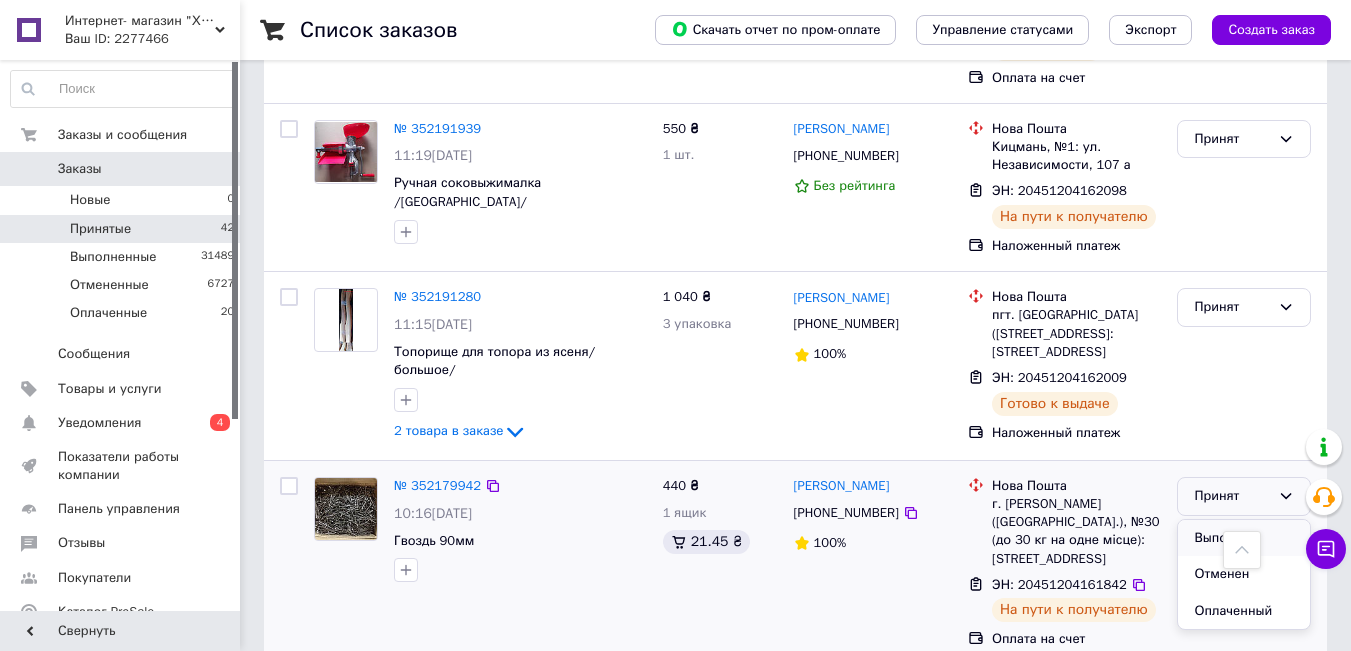 click on "Выполнен" at bounding box center [1244, 538] 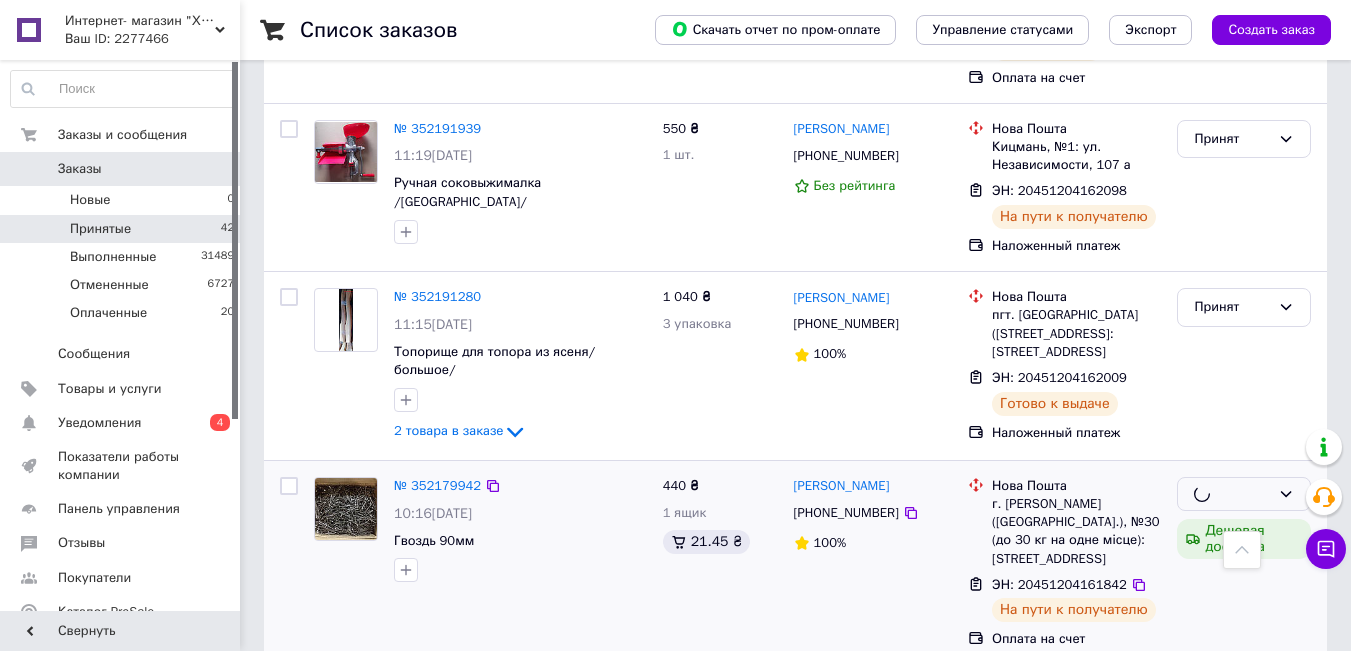 scroll, scrollTop: 3929, scrollLeft: 0, axis: vertical 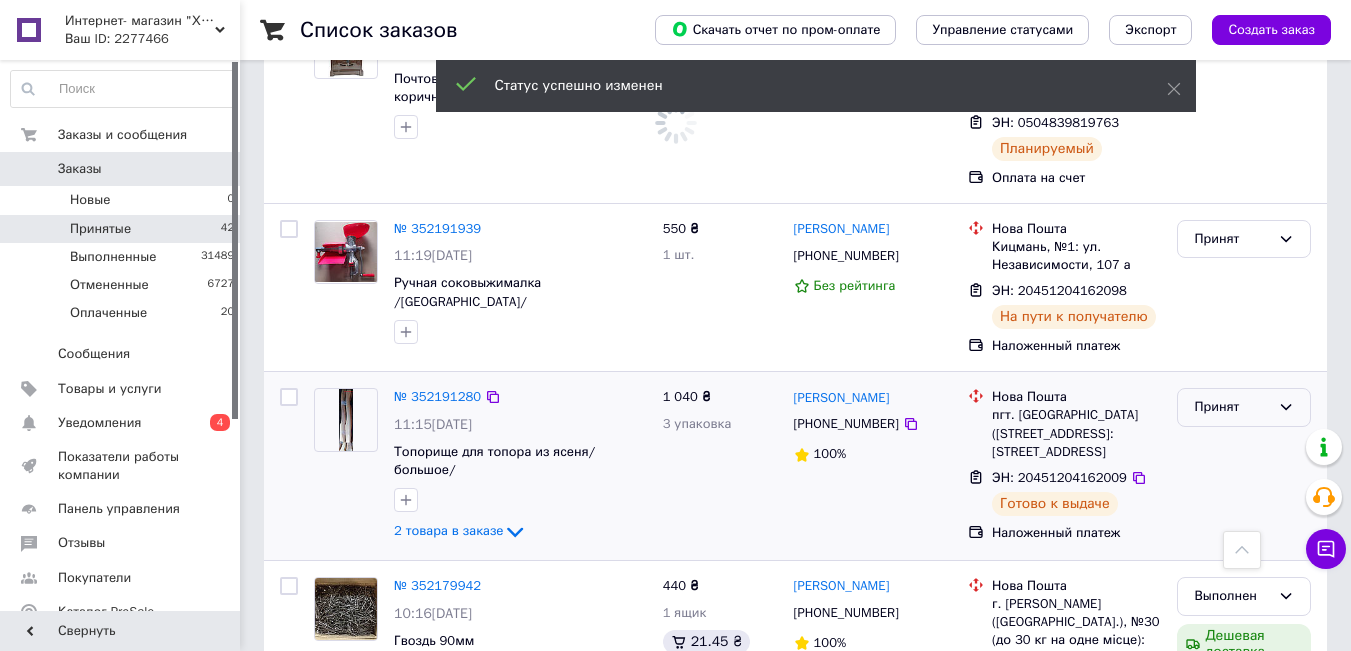 click on "Принят" at bounding box center [1232, 407] 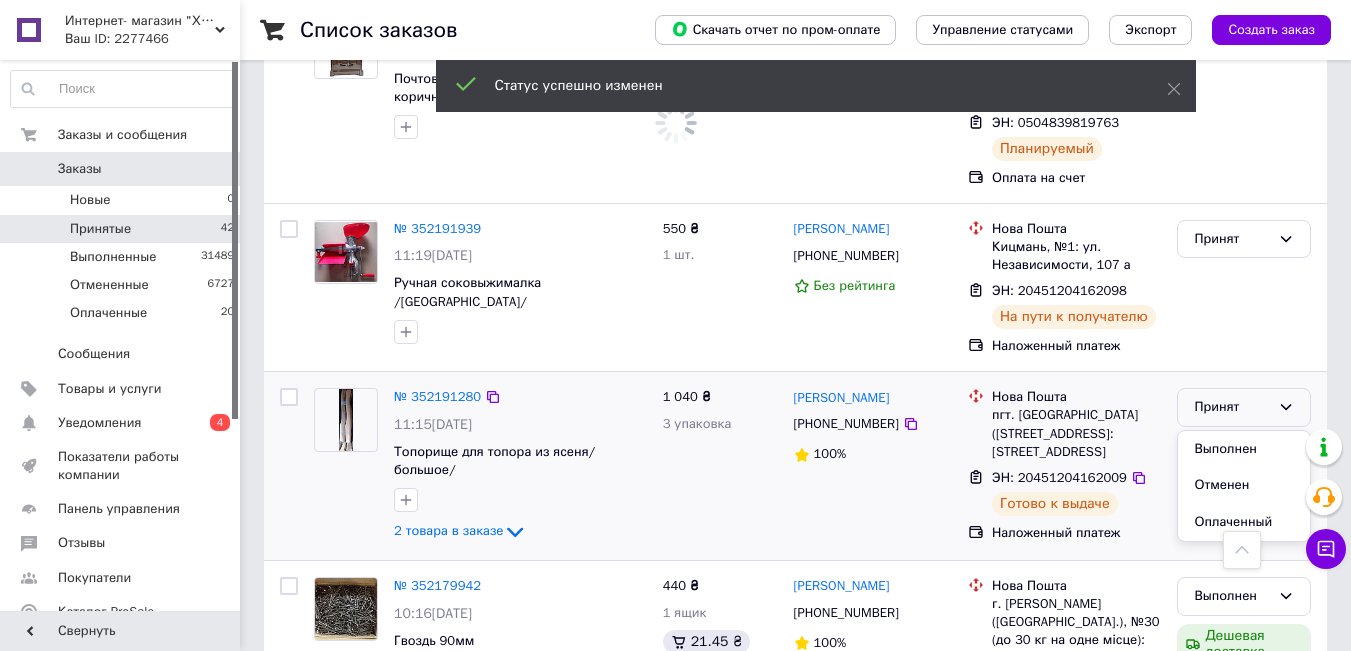 drag, startPoint x: 1245, startPoint y: 320, endPoint x: 1272, endPoint y: 328, distance: 28.160255 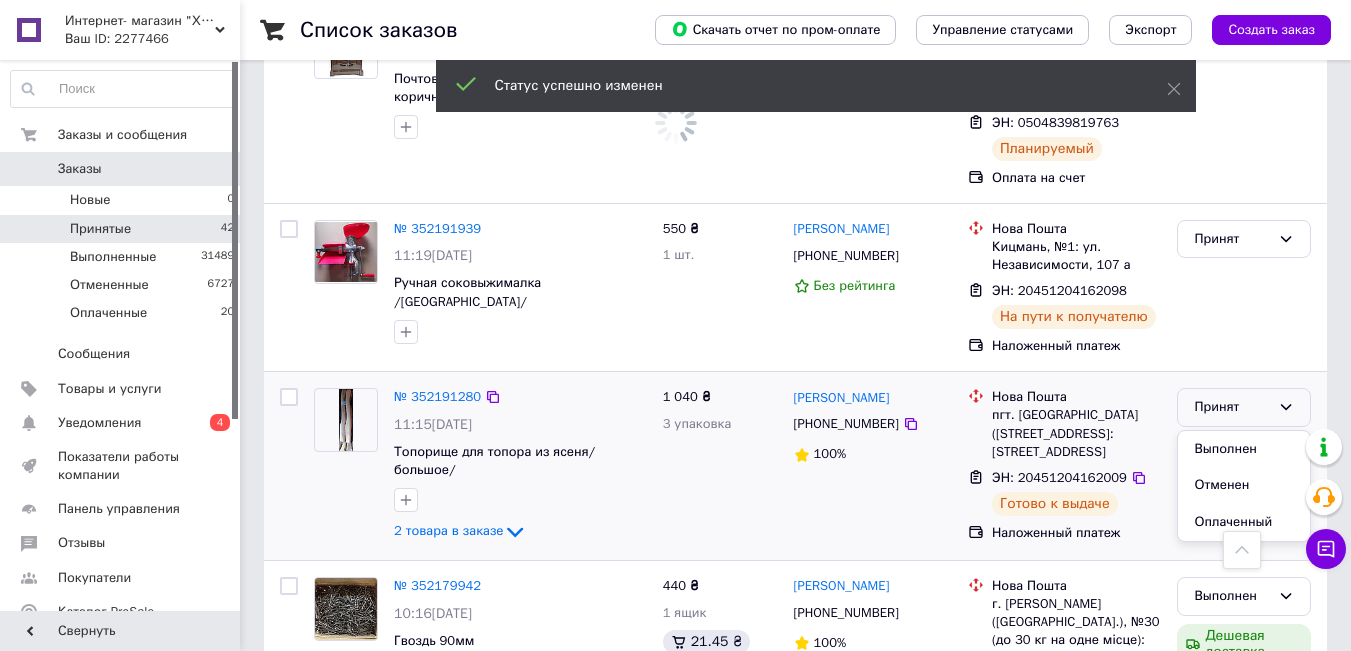 click on "Выполнен" at bounding box center (1244, 449) 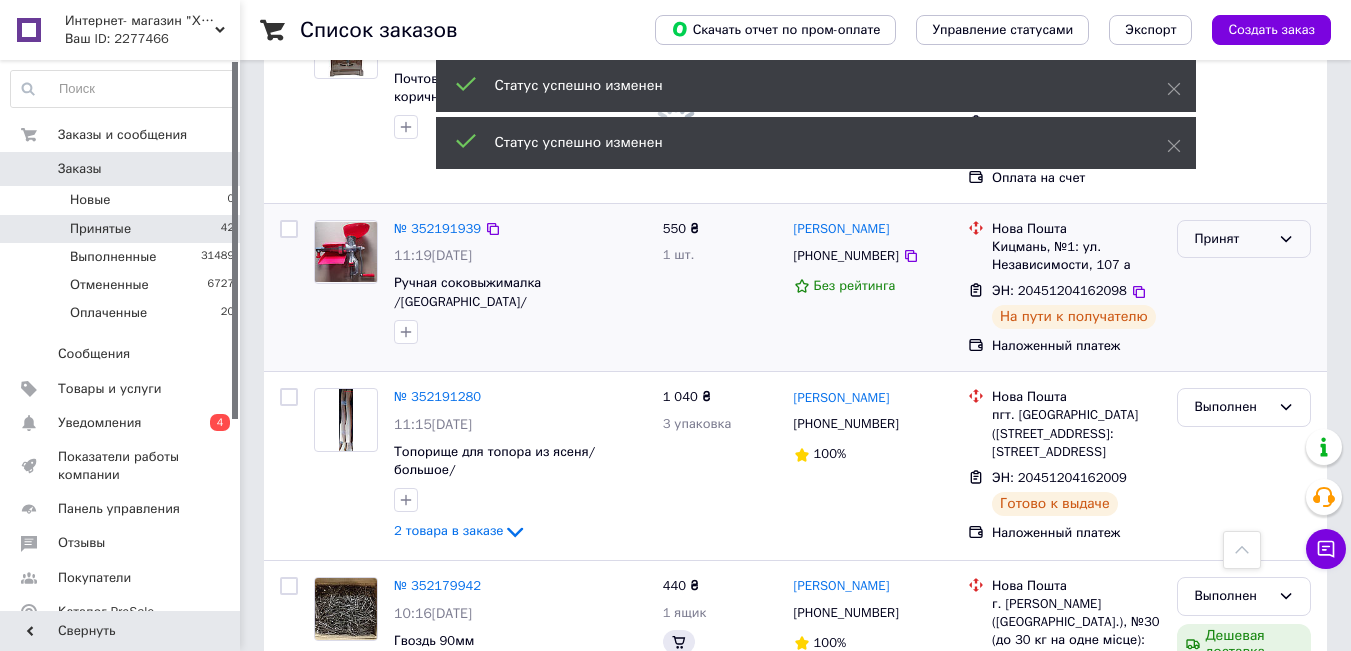 scroll, scrollTop: 3729, scrollLeft: 0, axis: vertical 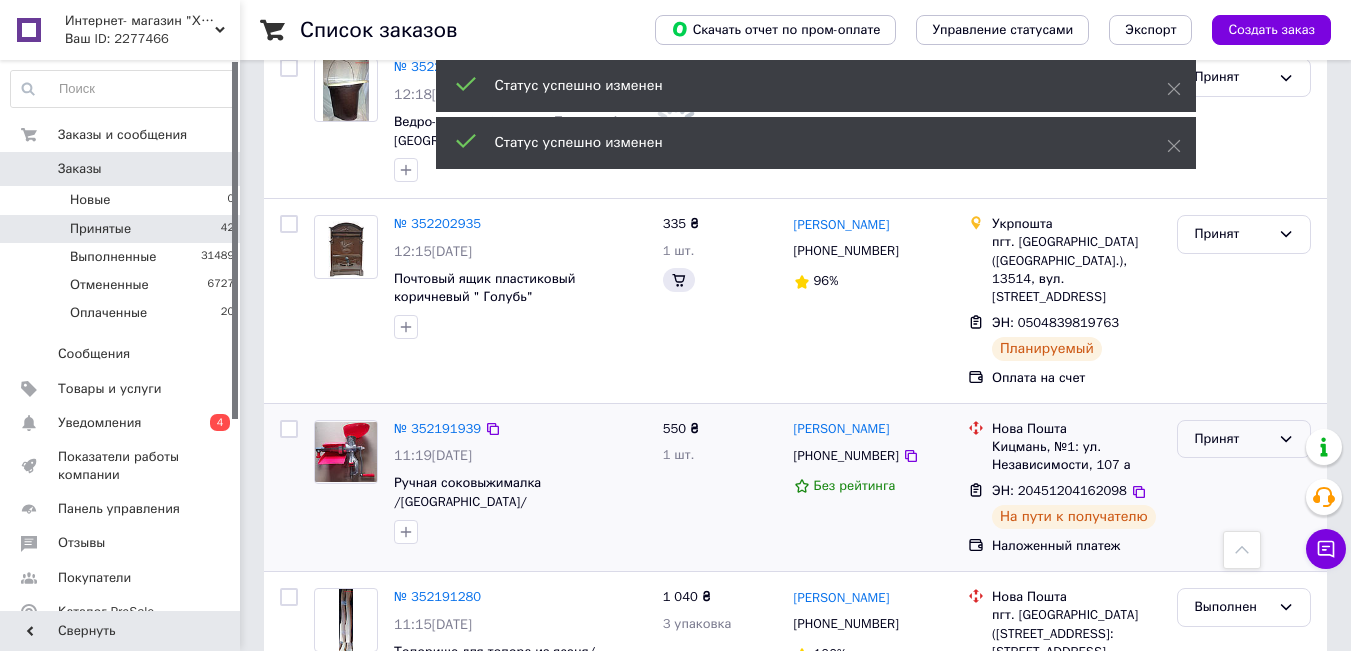 click on "Принят" at bounding box center (1232, 439) 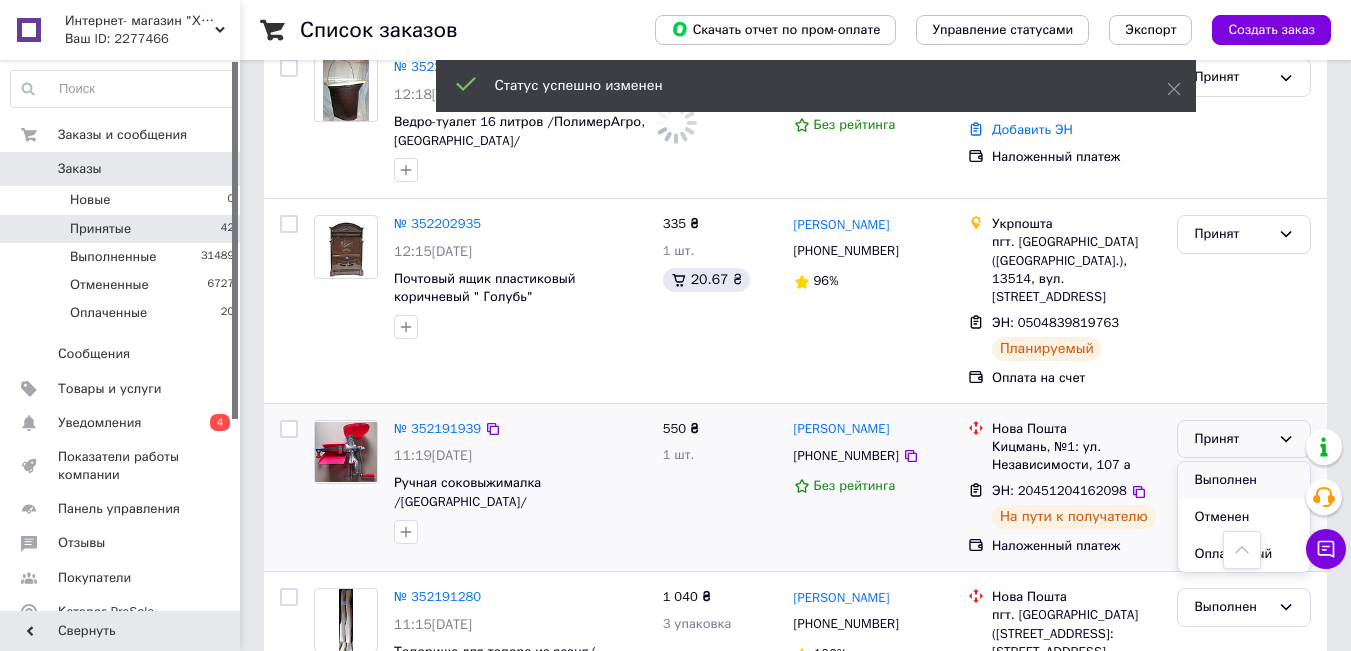 click on "Выполнен" at bounding box center [1244, 480] 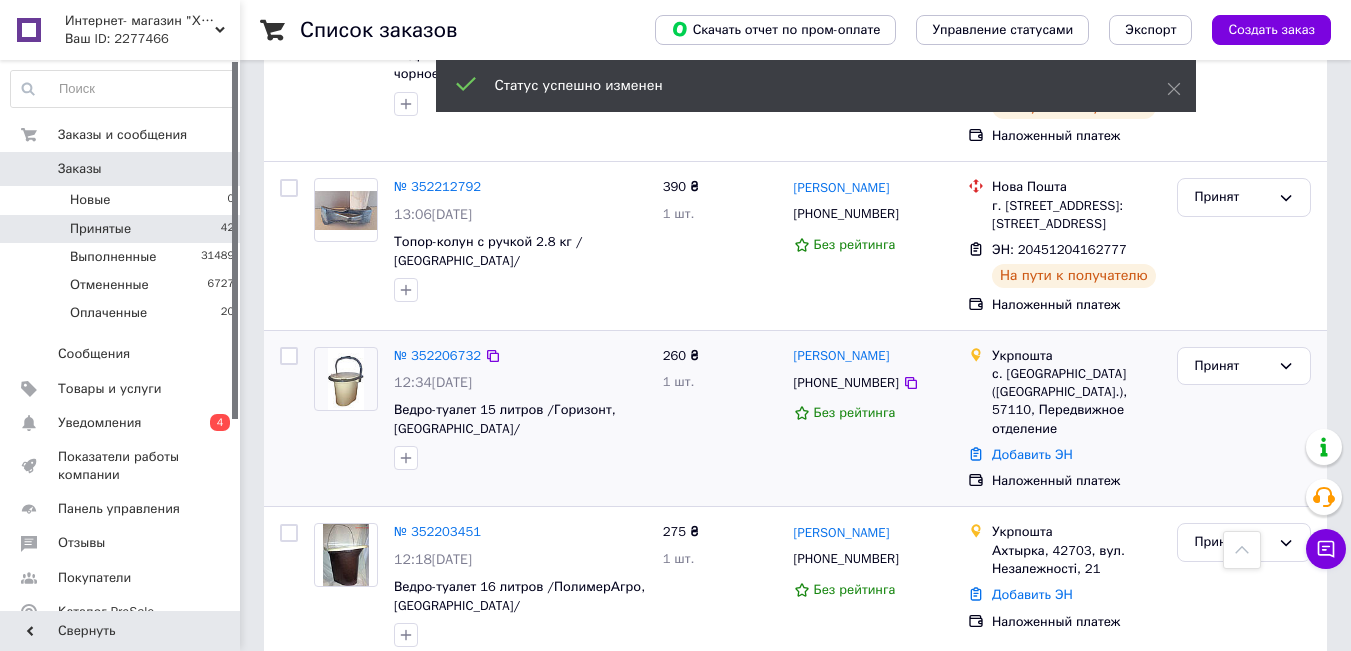 scroll, scrollTop: 3029, scrollLeft: 0, axis: vertical 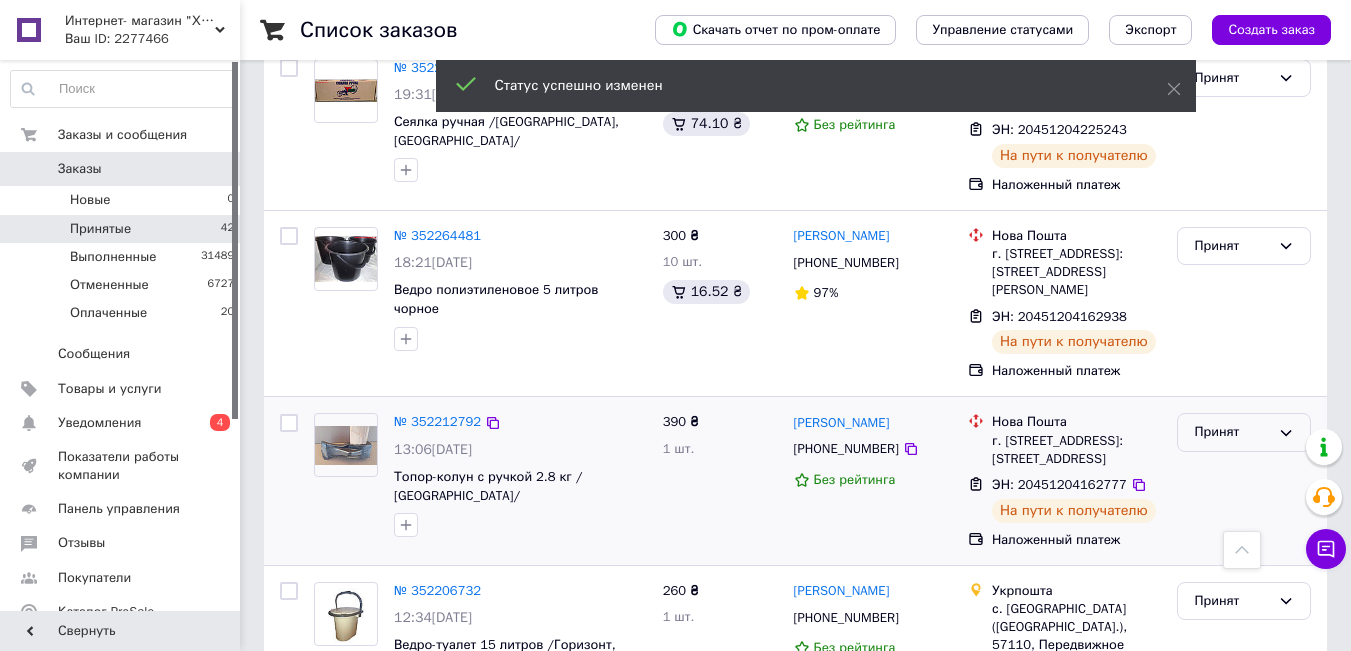 click on "Принят" at bounding box center (1232, 432) 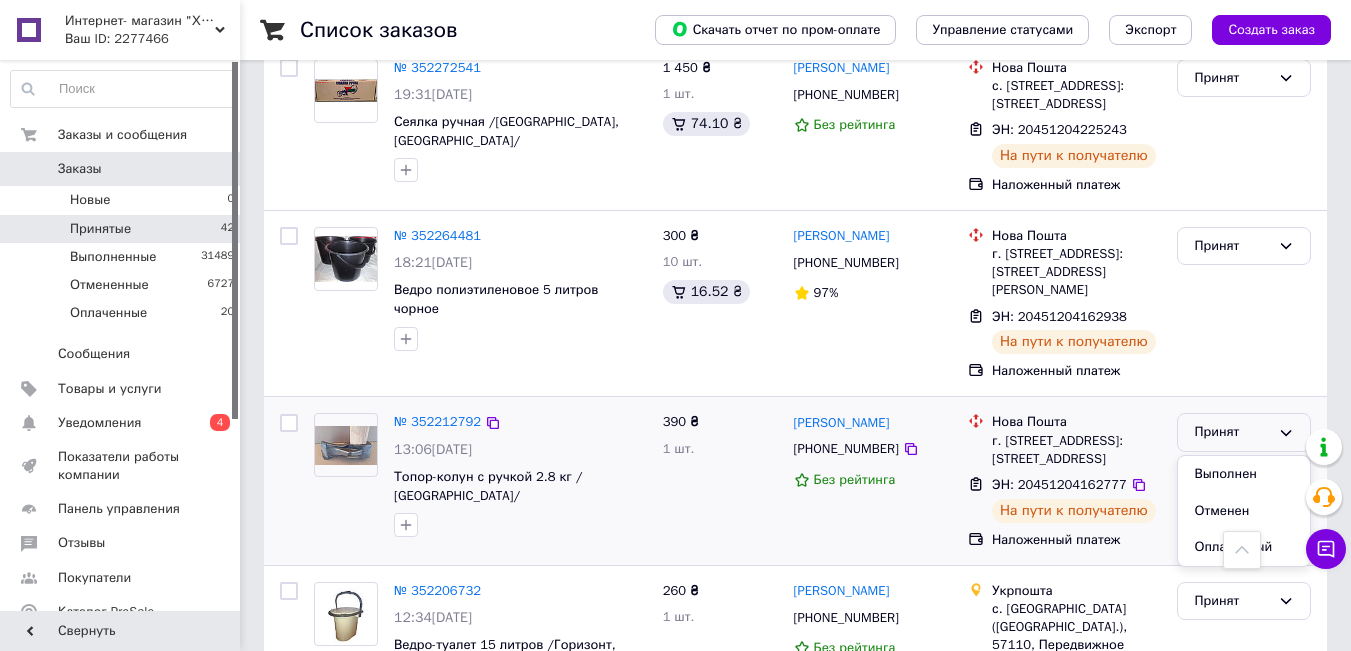 click on "Выполнен" at bounding box center (1244, 474) 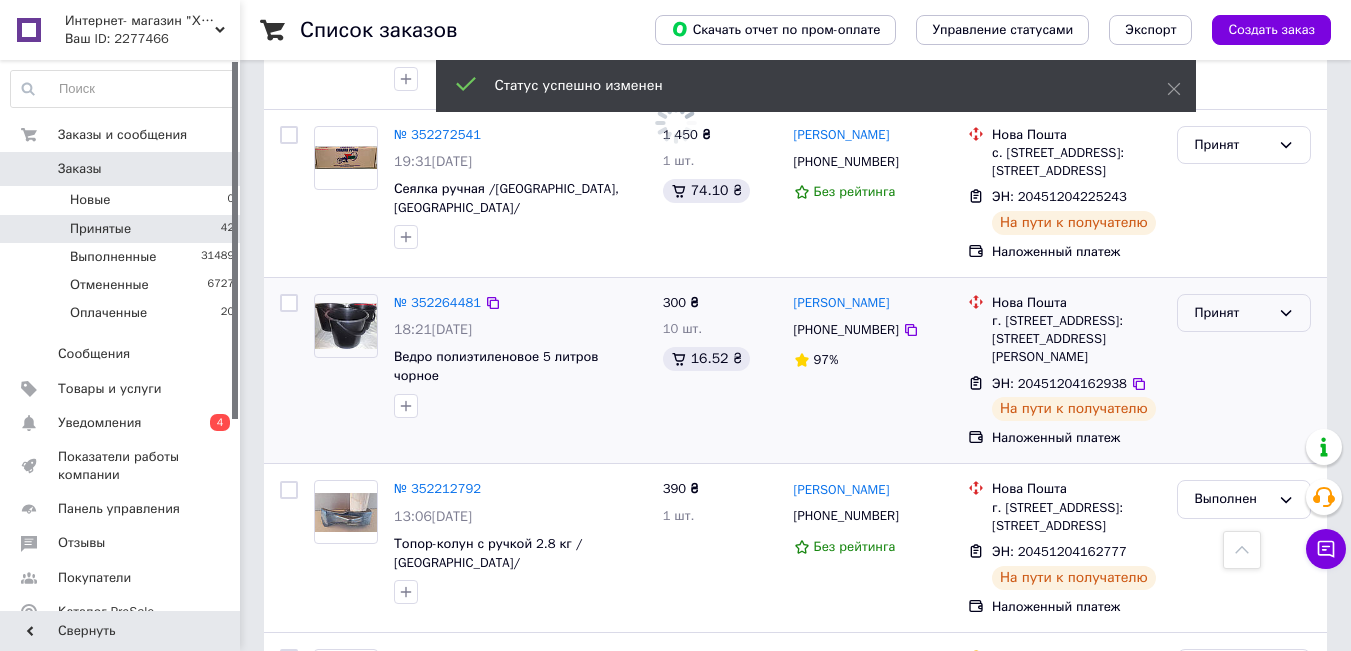 scroll, scrollTop: 2829, scrollLeft: 0, axis: vertical 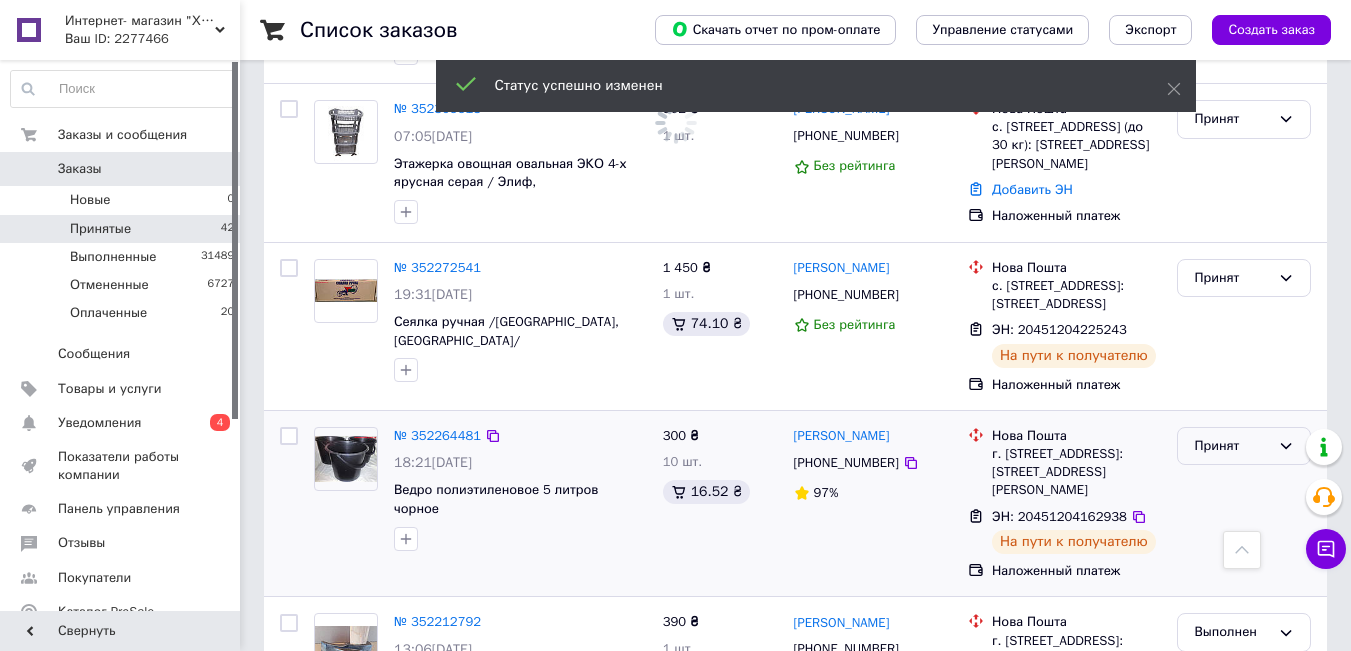 click 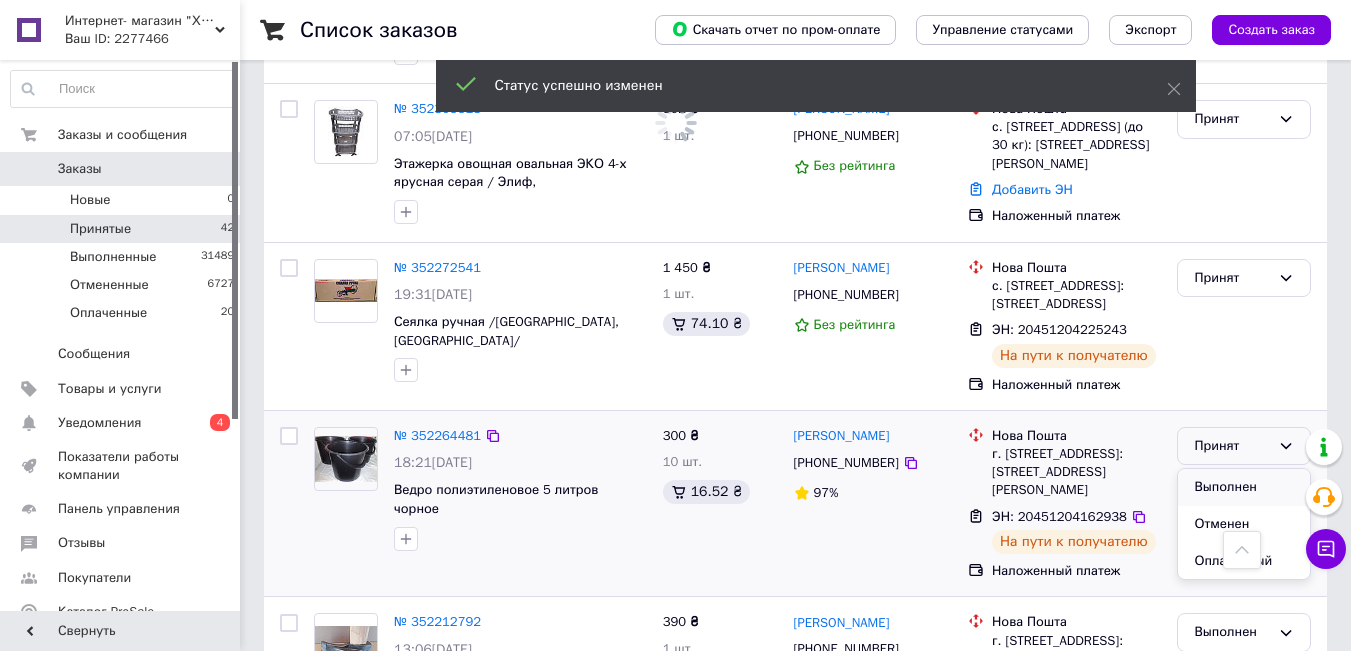 click on "Выполнен" at bounding box center [1244, 487] 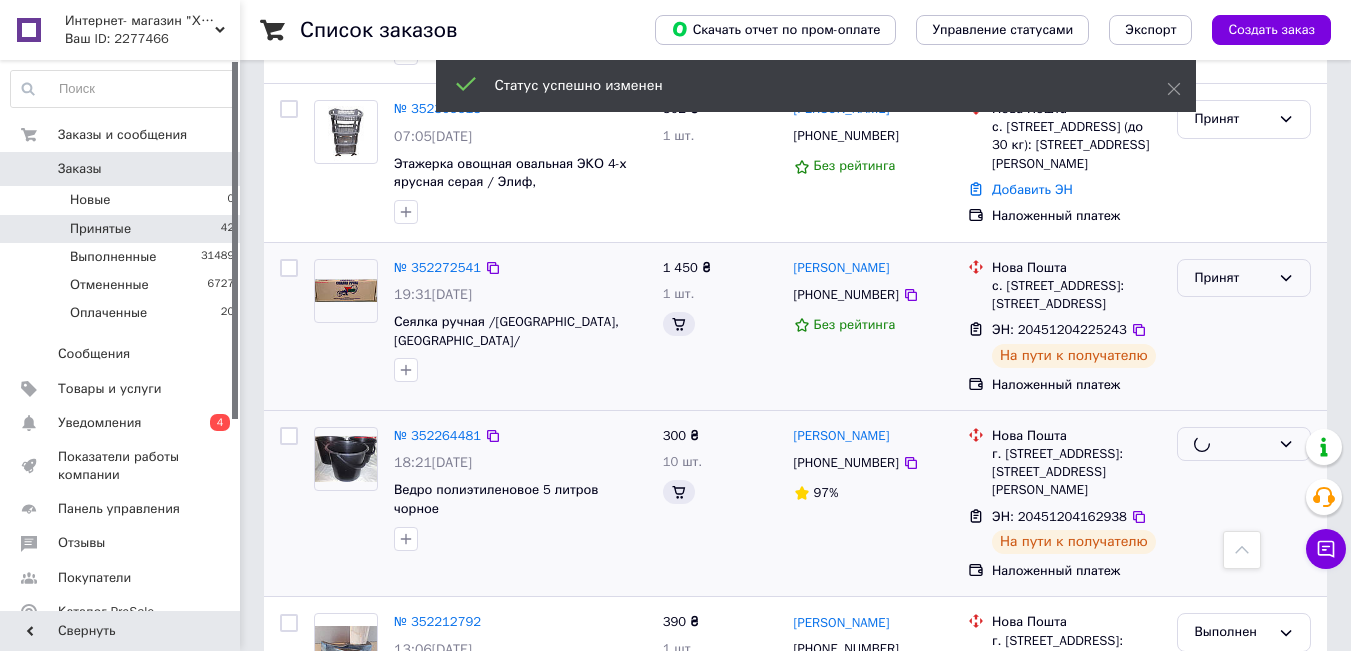 click on "Принят" at bounding box center [1232, 278] 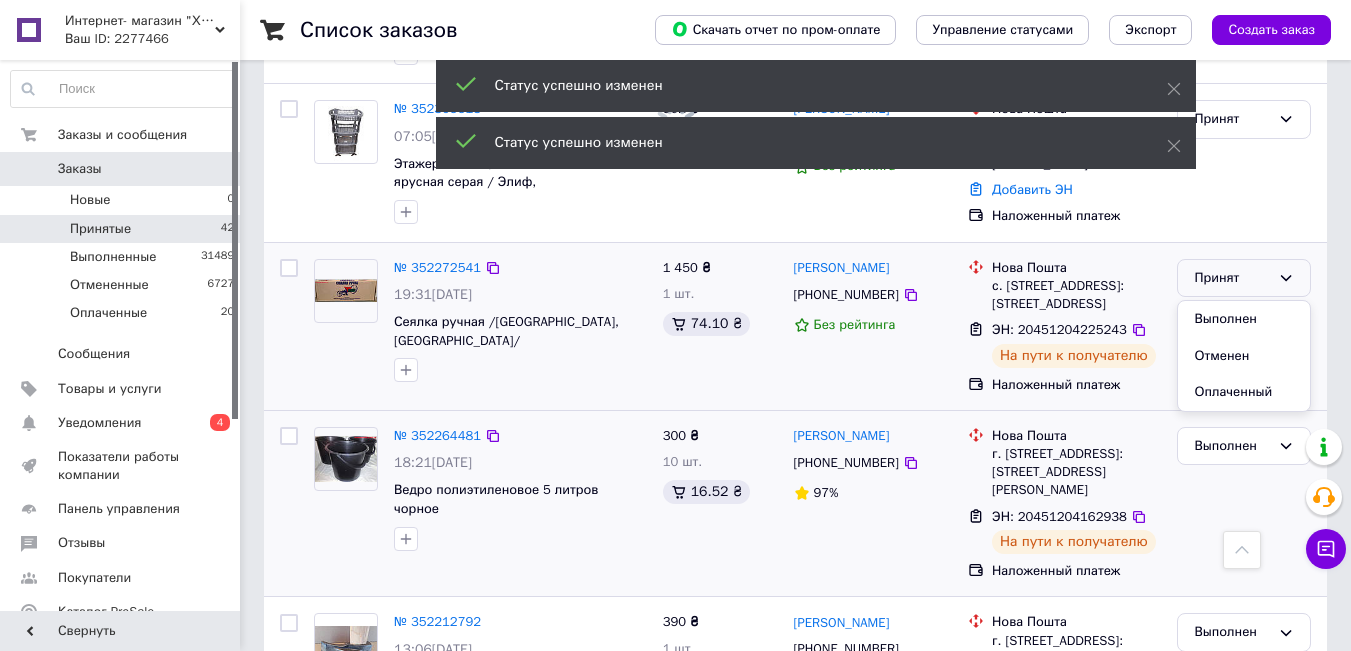 scroll, scrollTop: 2629, scrollLeft: 0, axis: vertical 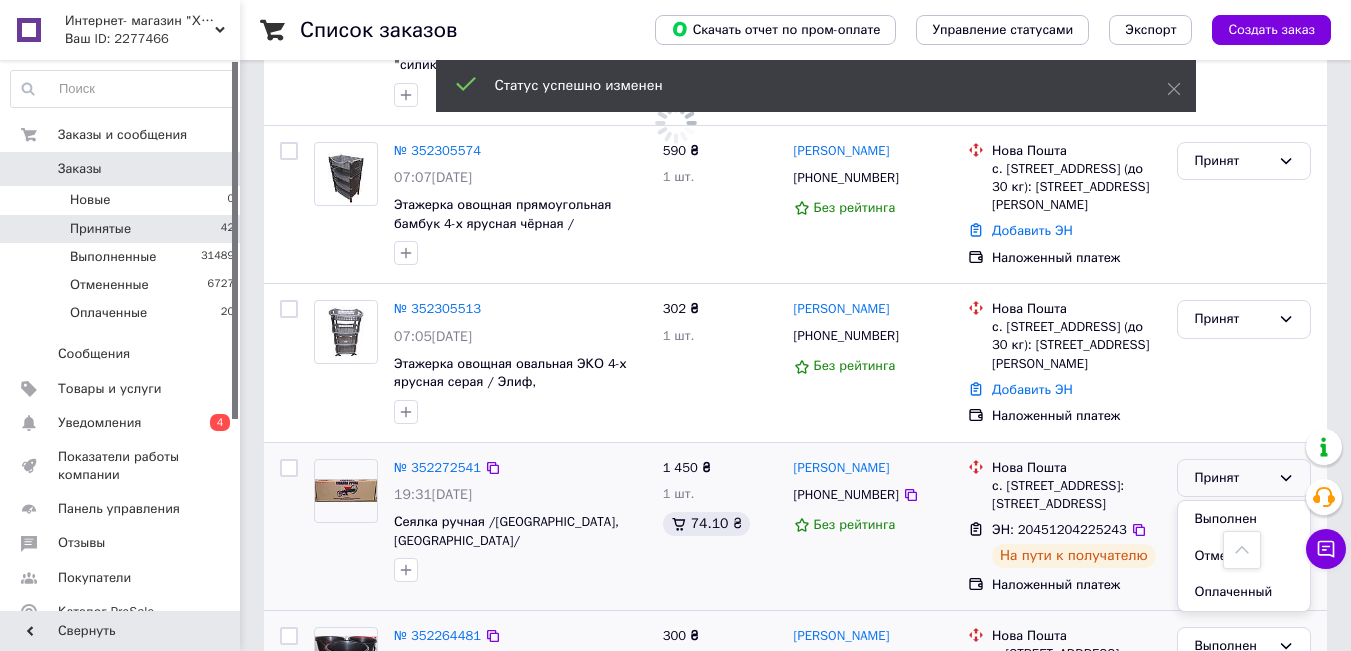 click on "Выполнен" at bounding box center (1244, 519) 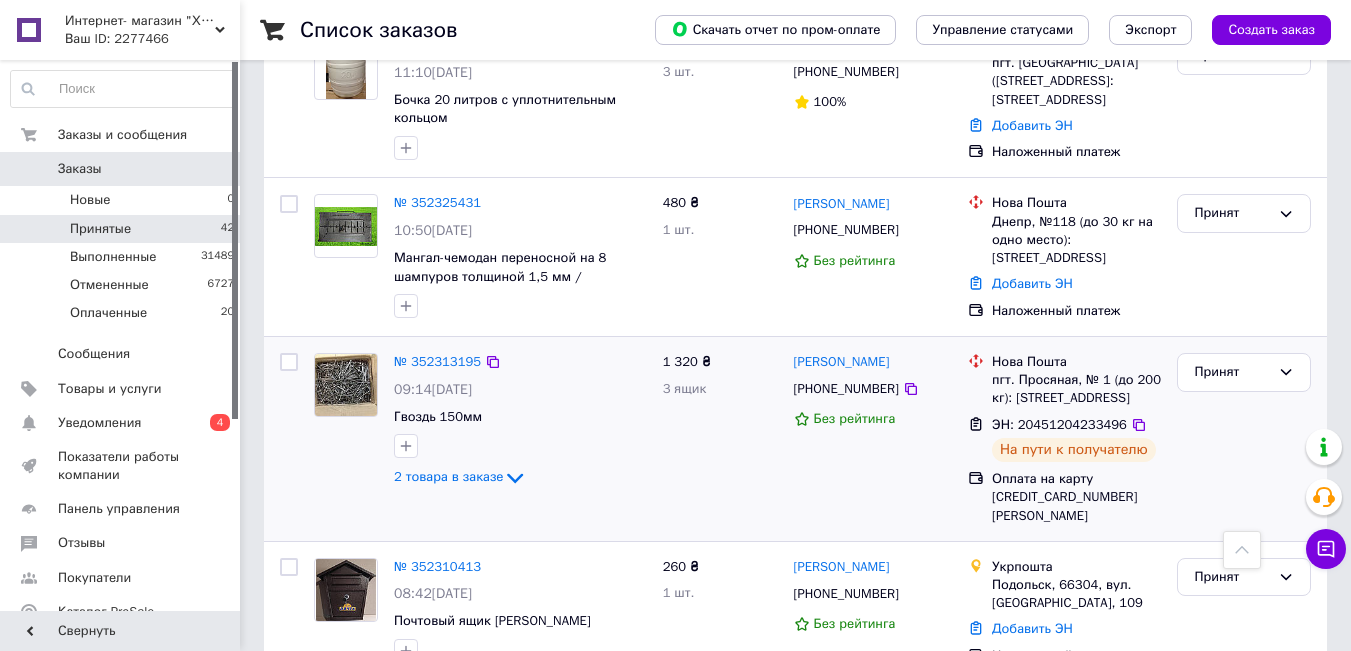 scroll, scrollTop: 1829, scrollLeft: 0, axis: vertical 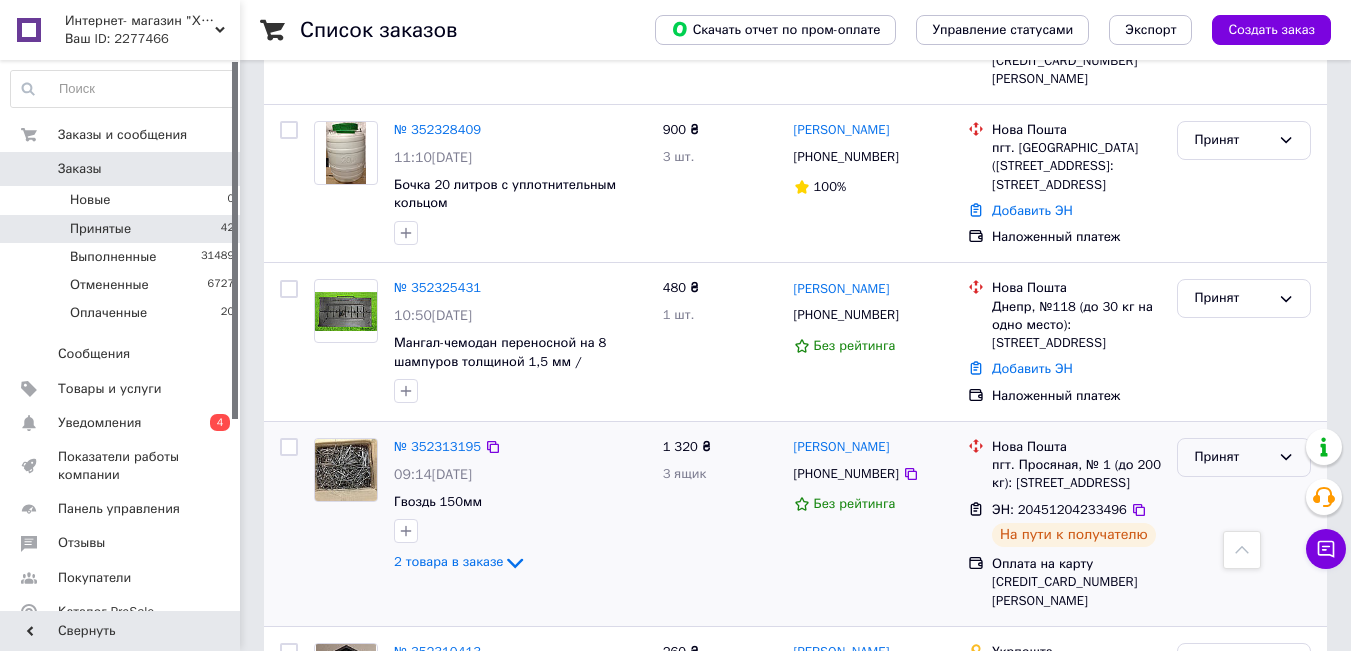 click on "Принят" at bounding box center (1232, 457) 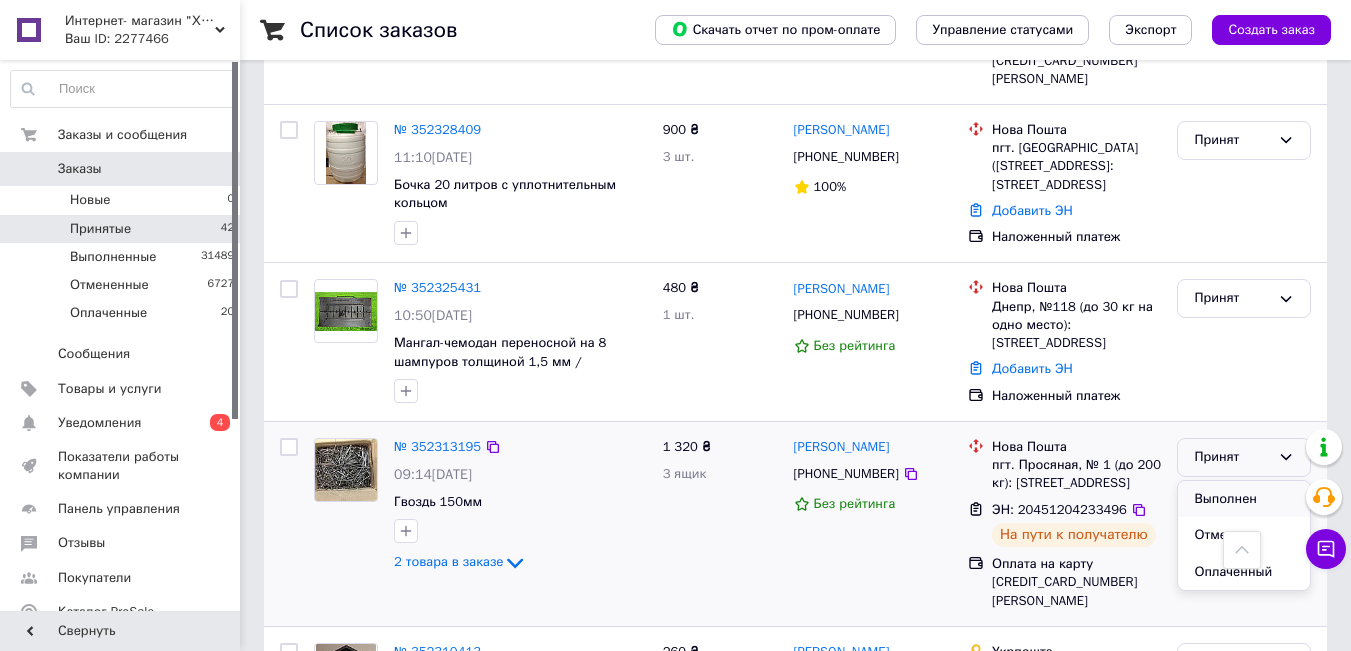 click on "Выполнен" at bounding box center (1244, 499) 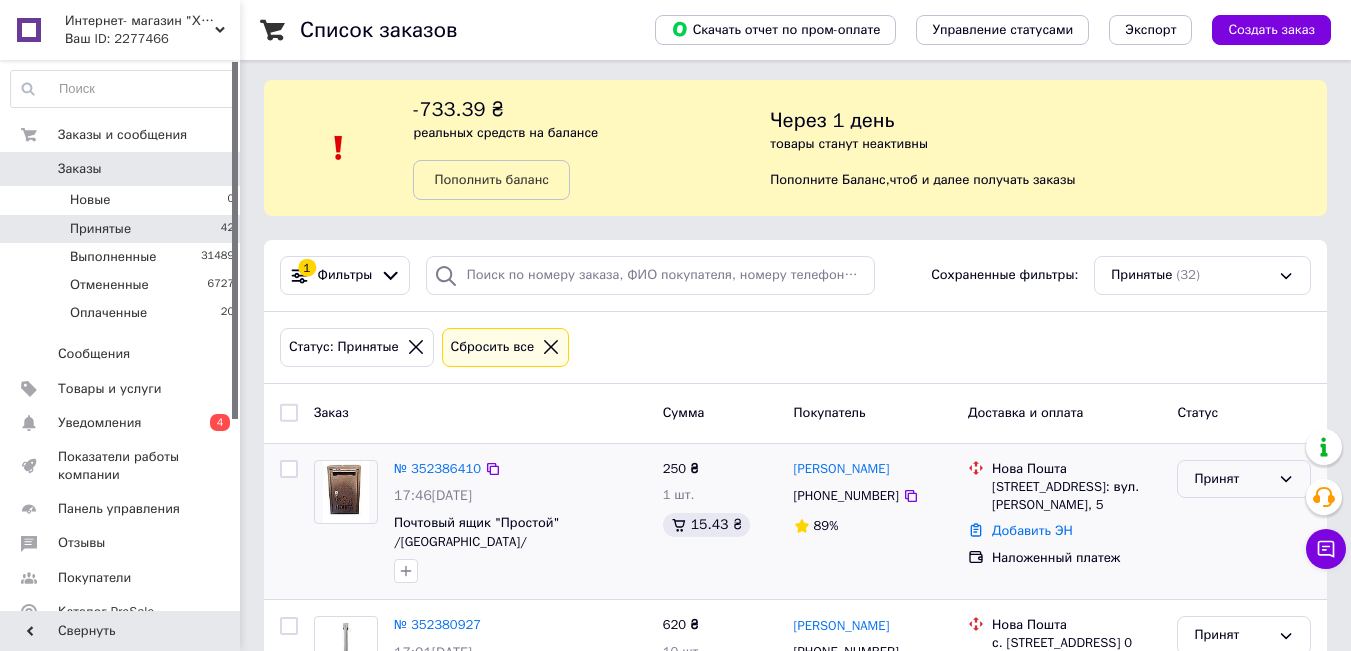 scroll, scrollTop: 0, scrollLeft: 0, axis: both 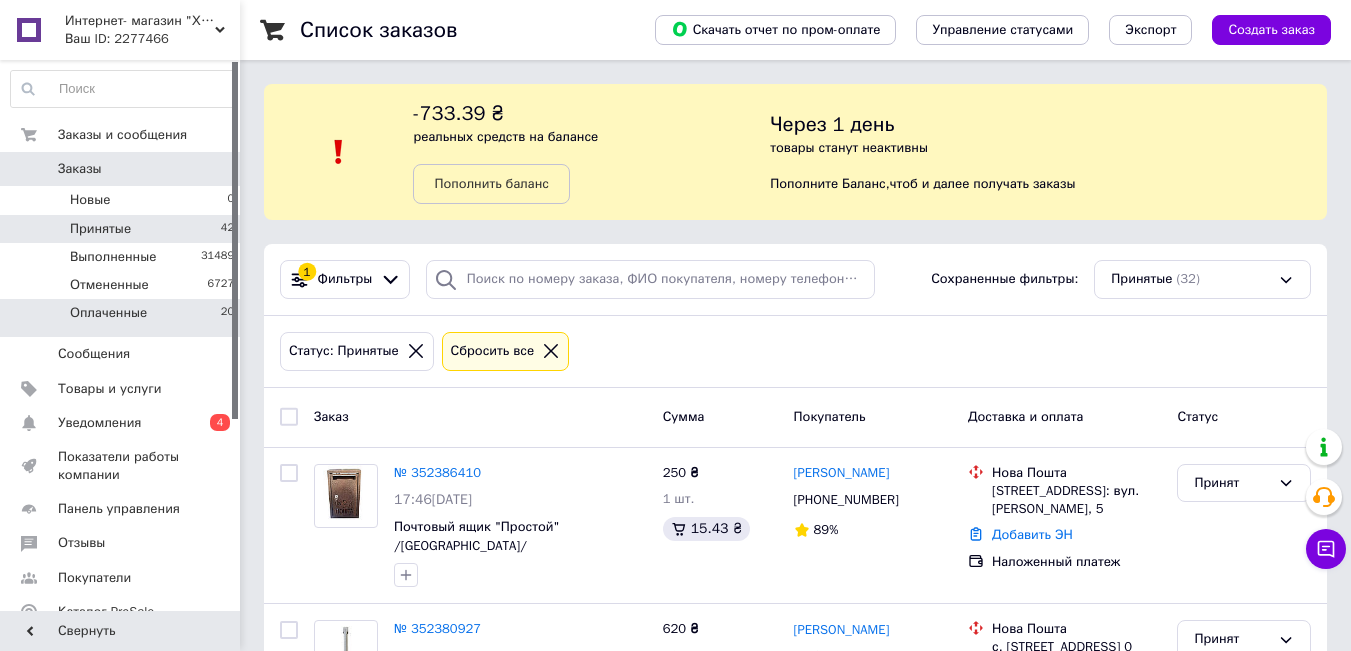 click on "Оплаченные 20" at bounding box center [123, 318] 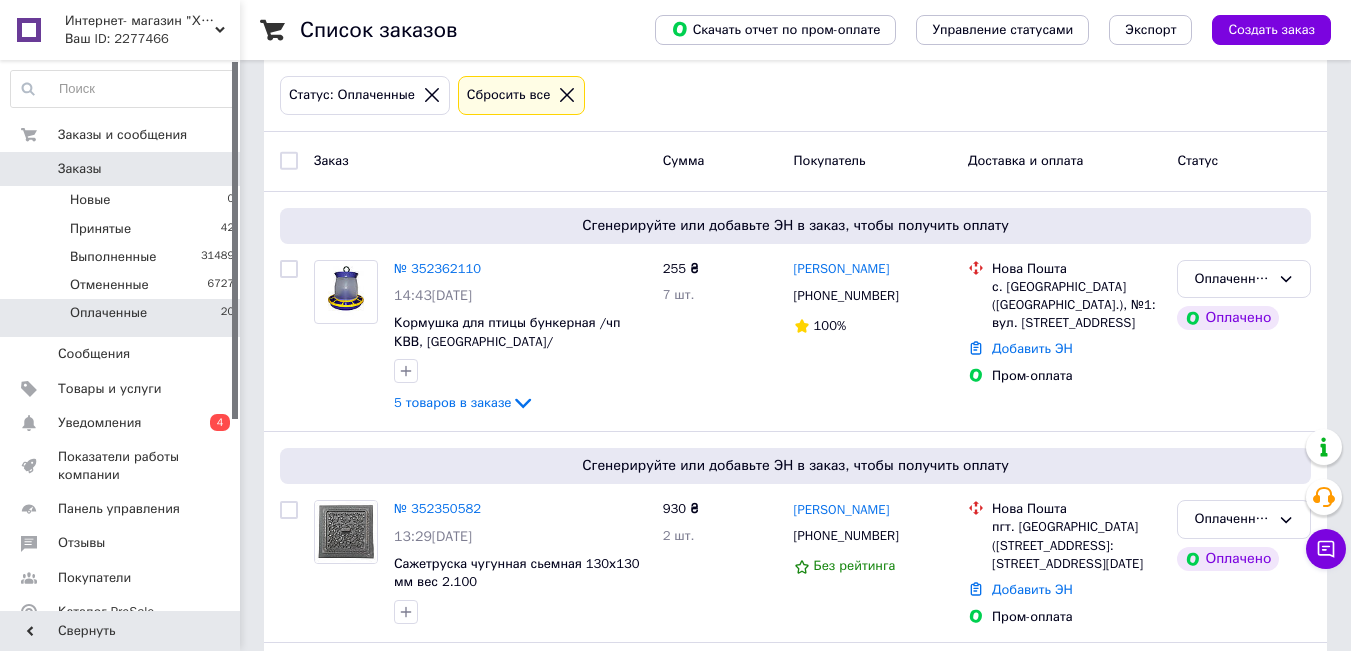 scroll, scrollTop: 300, scrollLeft: 0, axis: vertical 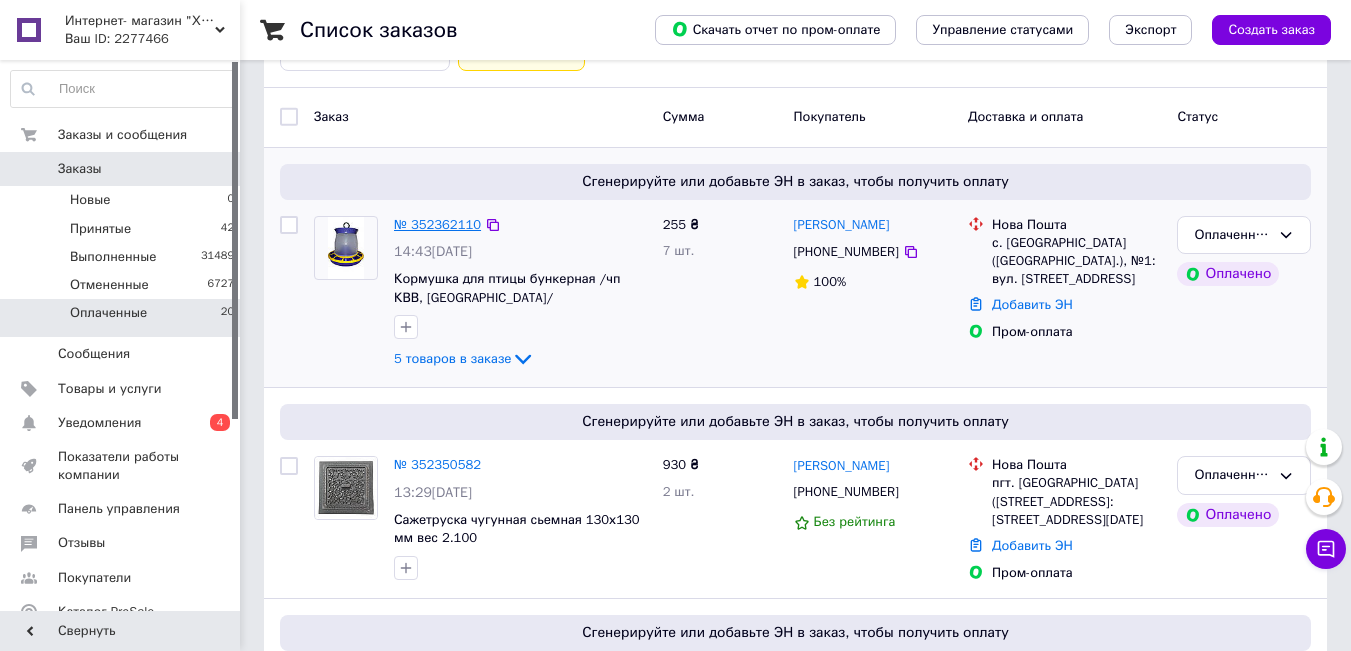 click on "№ 352362110" at bounding box center [437, 224] 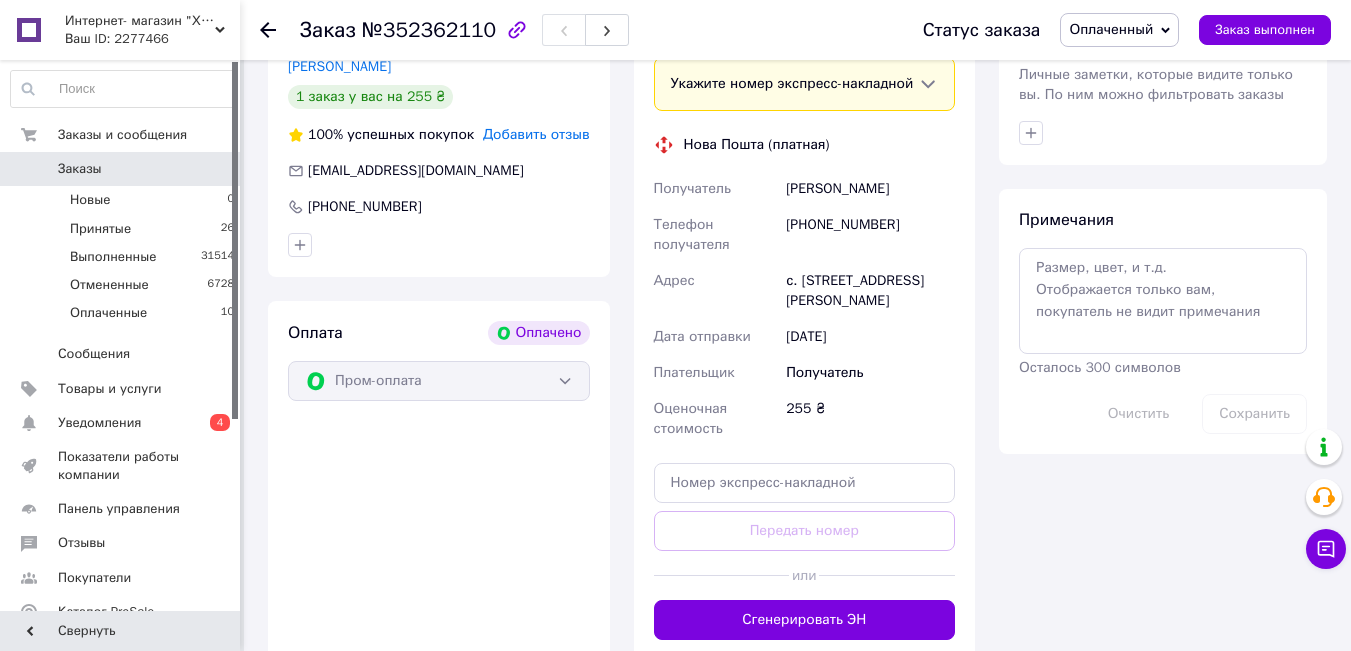 scroll, scrollTop: 1000, scrollLeft: 0, axis: vertical 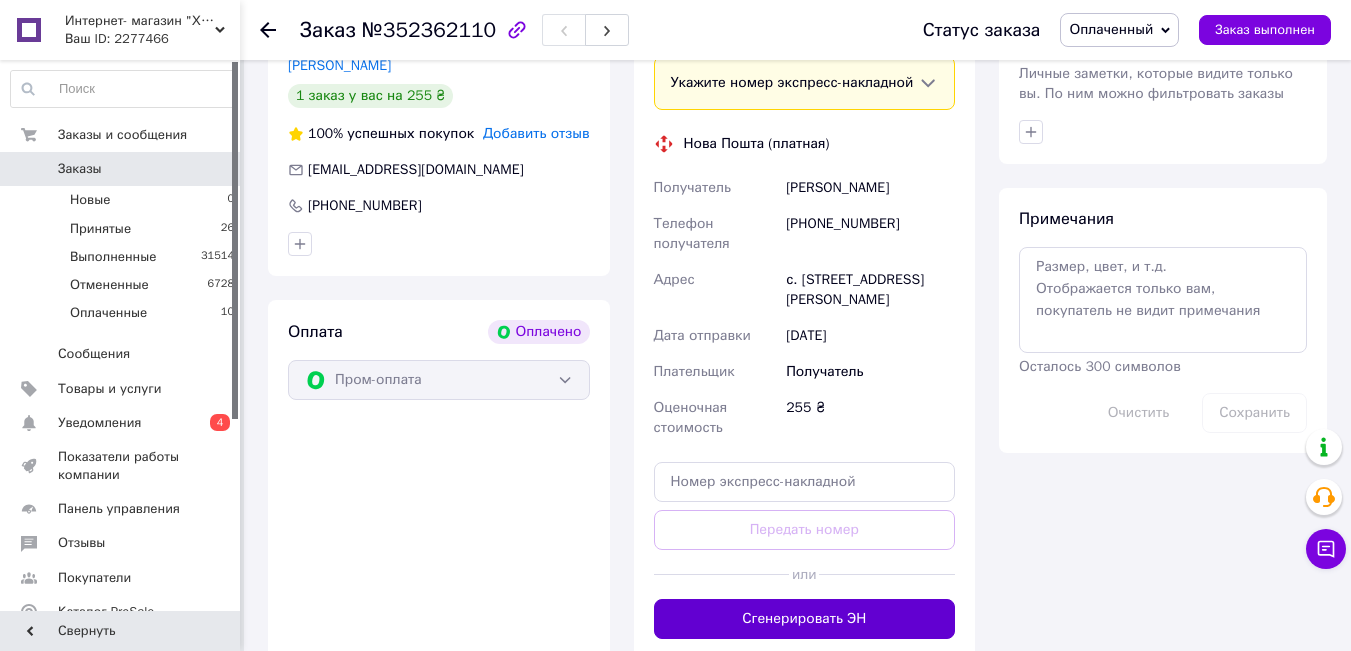 drag, startPoint x: 861, startPoint y: 593, endPoint x: 867, endPoint y: 610, distance: 18.027756 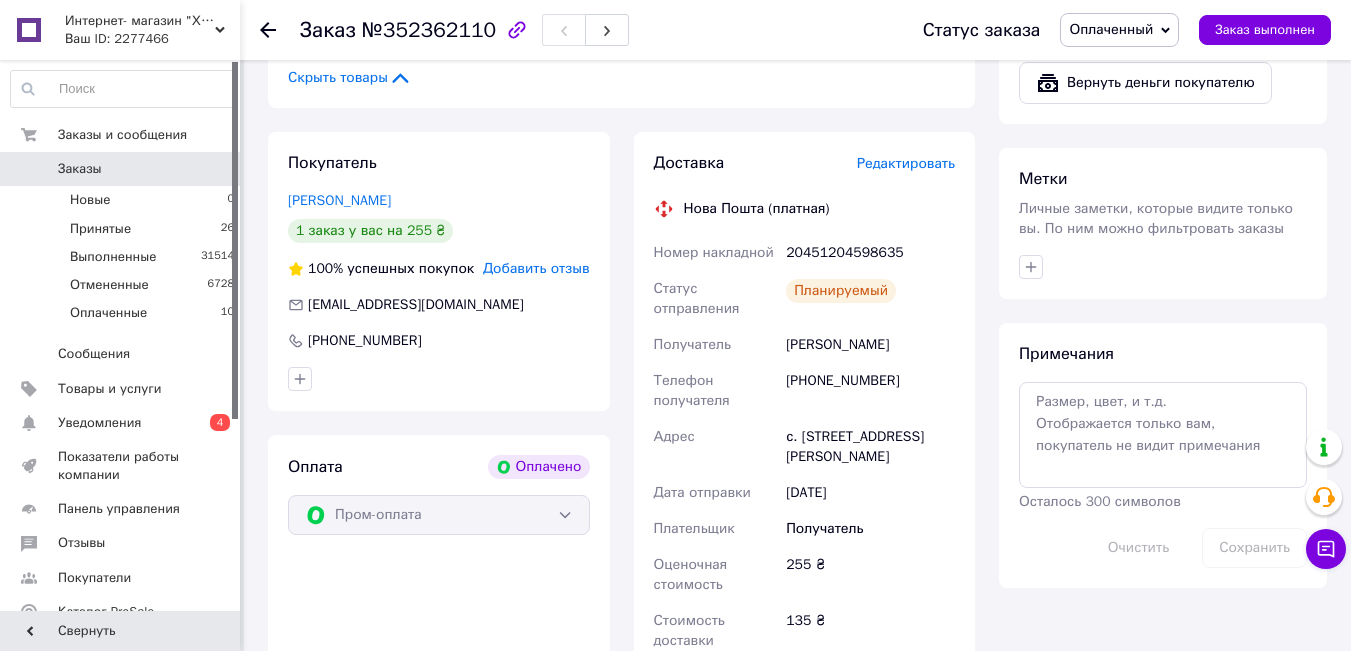 scroll, scrollTop: 700, scrollLeft: 0, axis: vertical 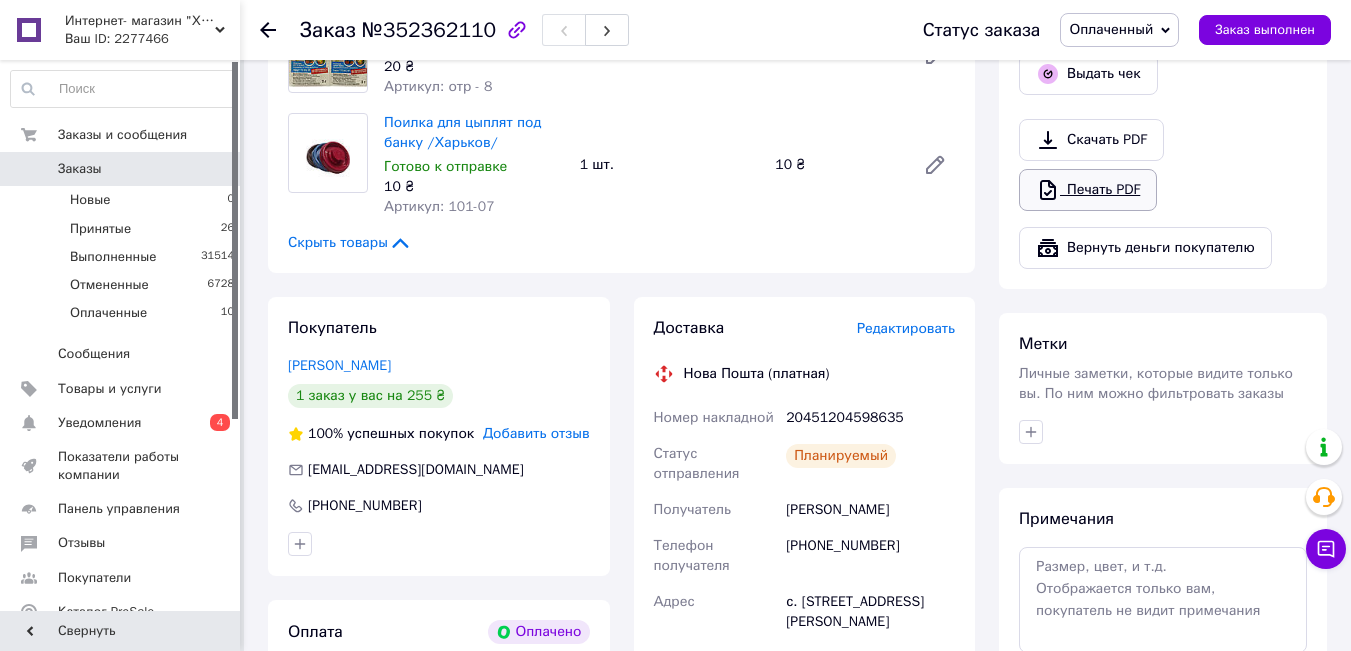 click on "Печать PDF" at bounding box center (1088, 190) 